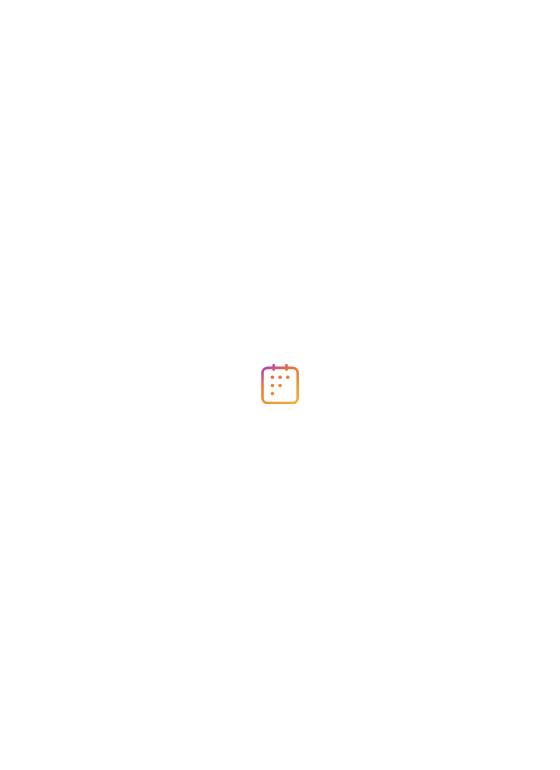 scroll, scrollTop: 0, scrollLeft: 0, axis: both 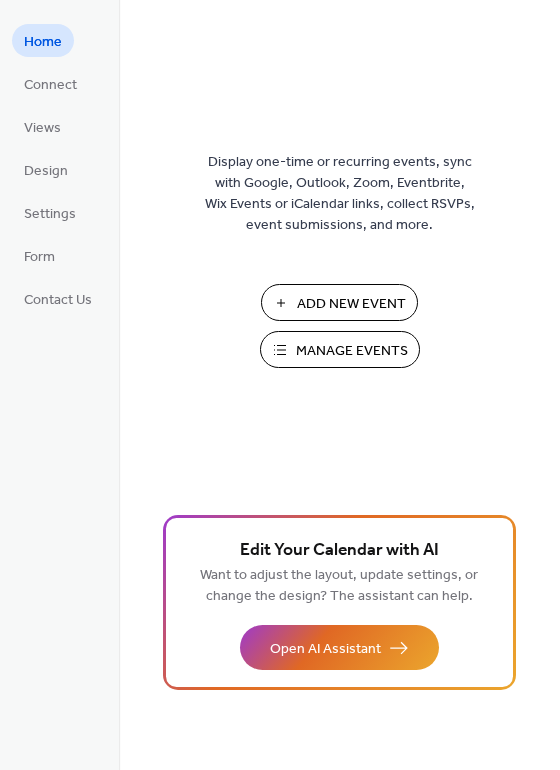click on "Add New Event" at bounding box center (351, 304) 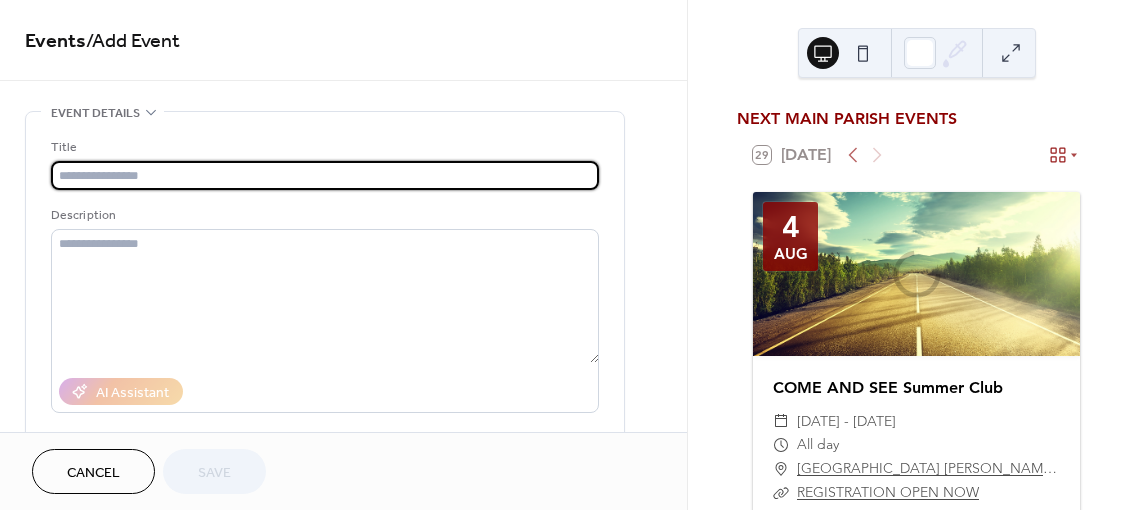scroll, scrollTop: 0, scrollLeft: 0, axis: both 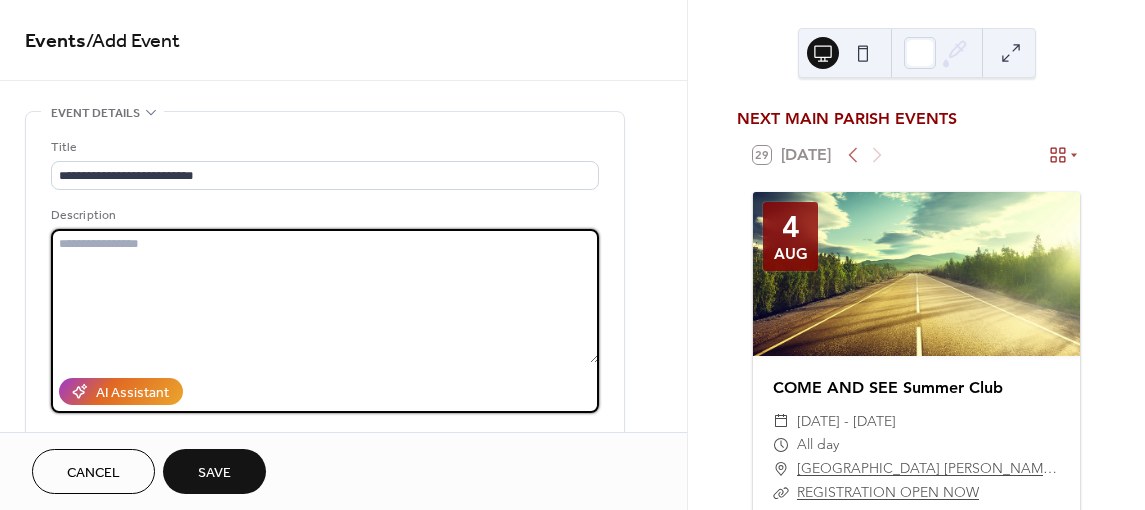 click at bounding box center [325, 296] 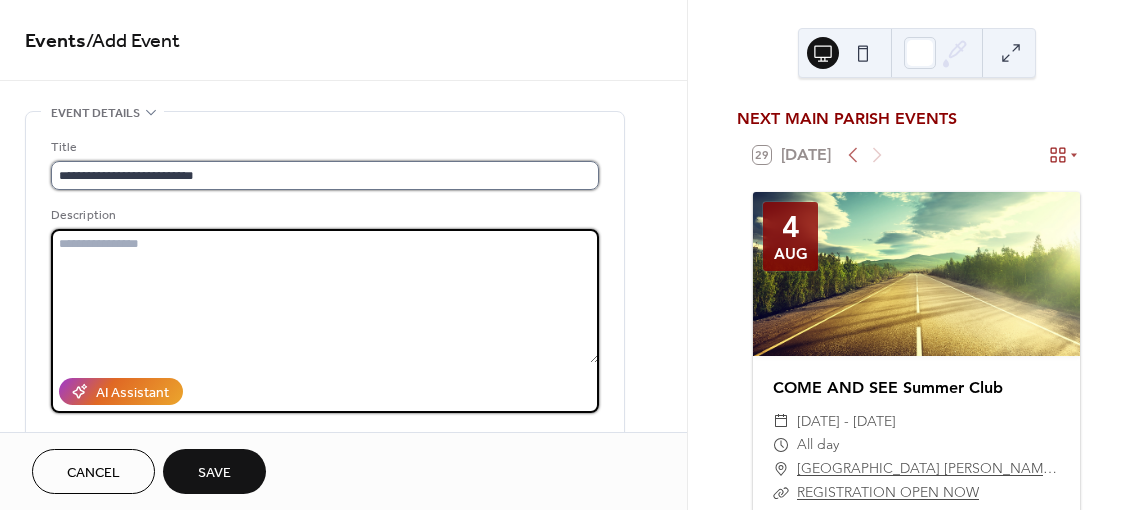 click on "**********" at bounding box center [325, 175] 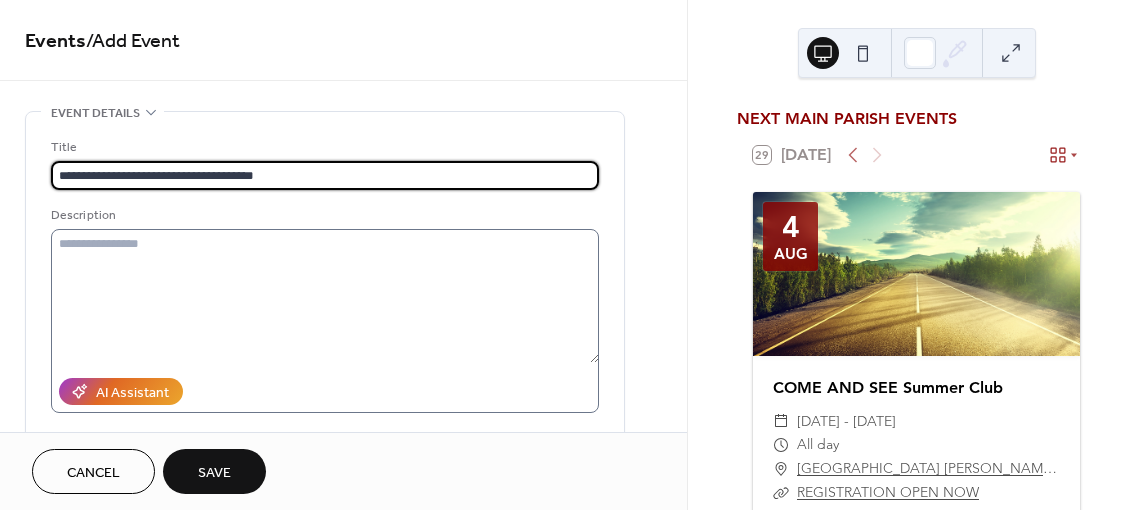 type on "**********" 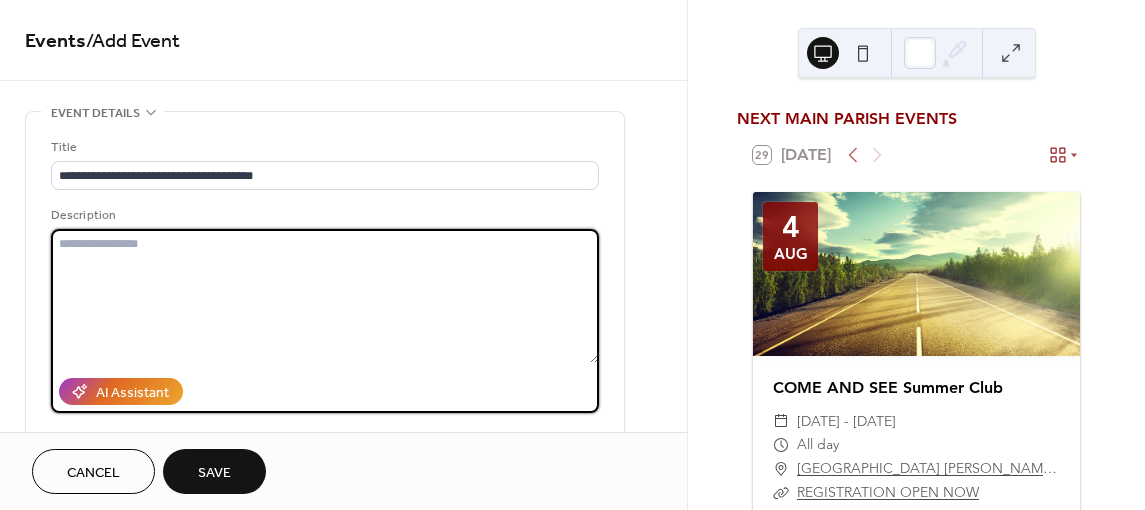 click at bounding box center (325, 296) 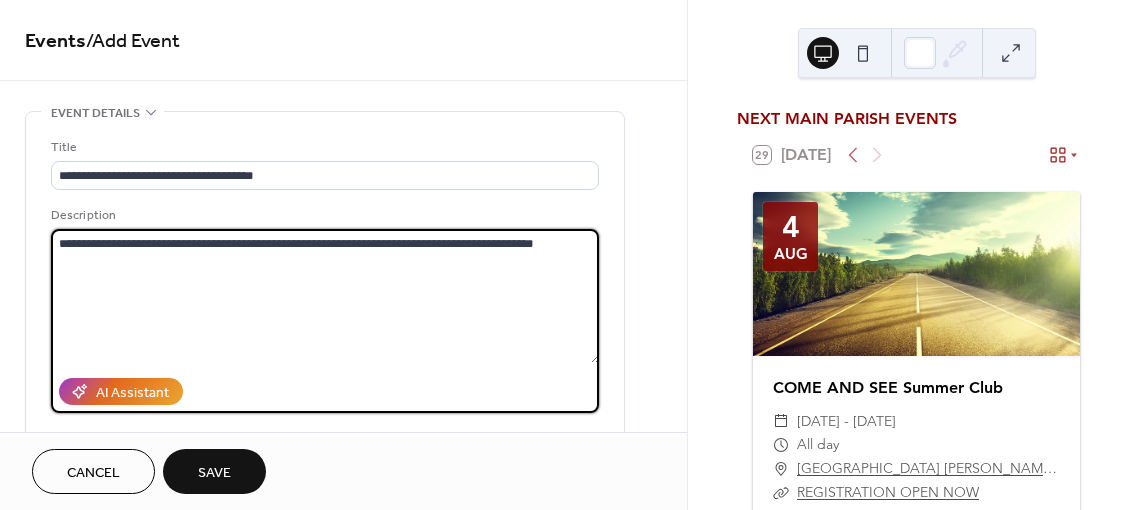 click on "**********" at bounding box center (325, 296) 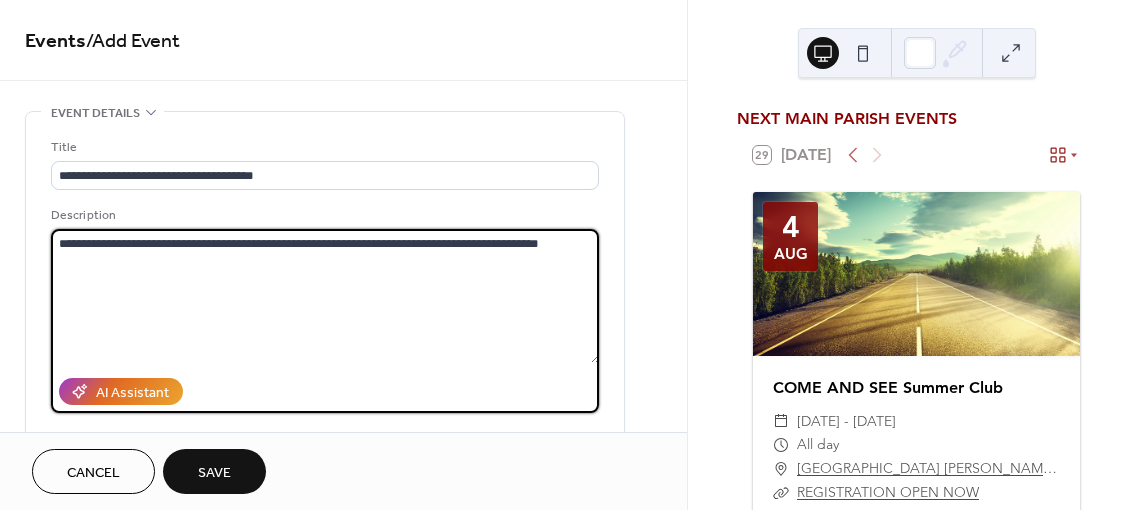 type on "**********" 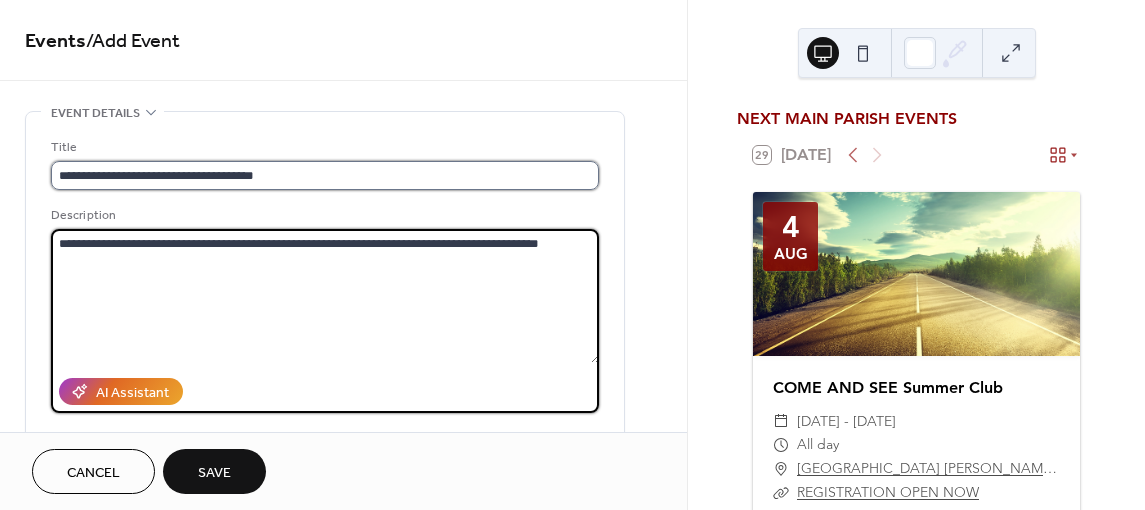 click on "**********" at bounding box center [325, 175] 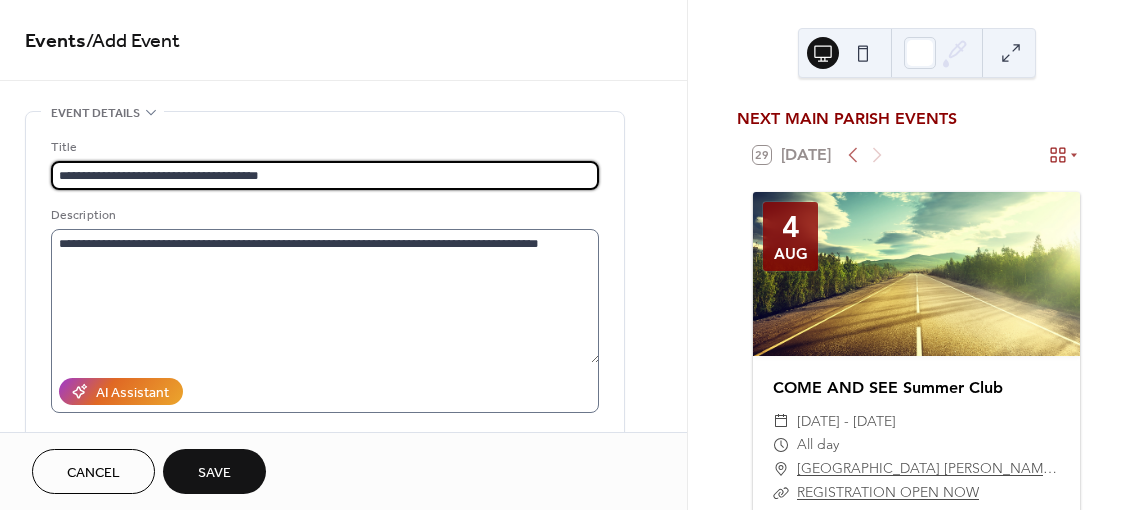 type on "**********" 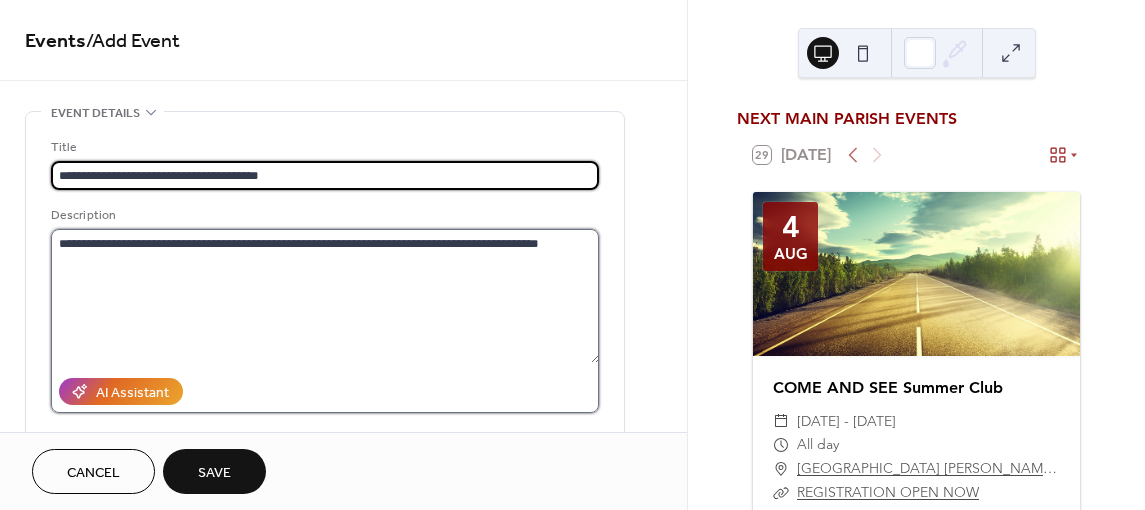 click on "**********" at bounding box center (325, 296) 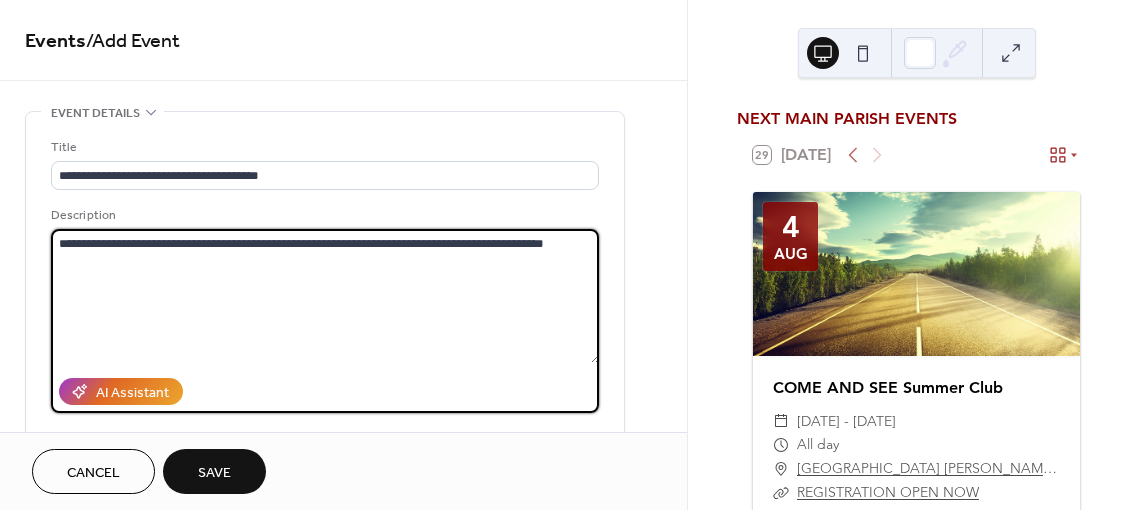 click on "**********" at bounding box center (325, 296) 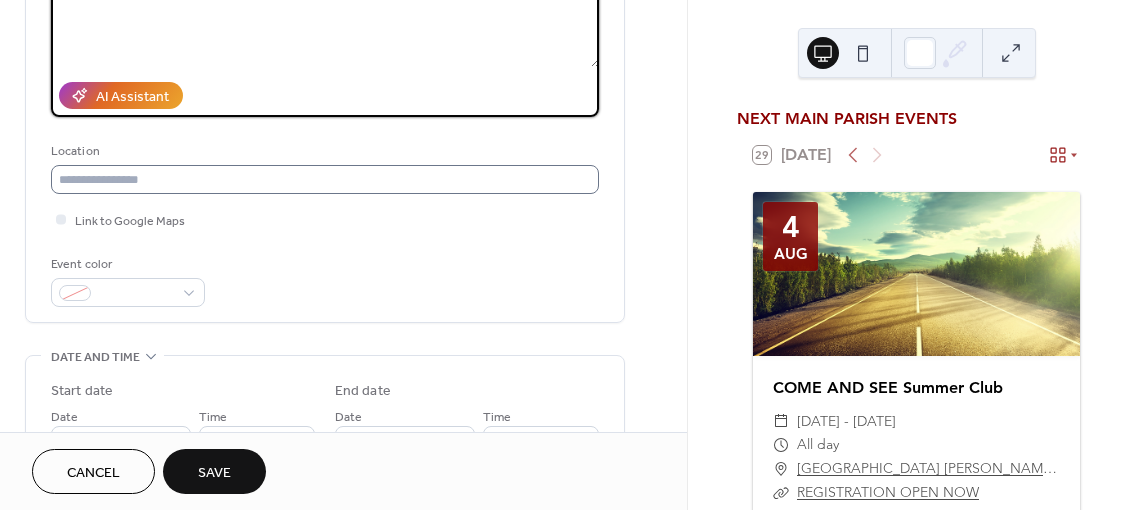 scroll, scrollTop: 300, scrollLeft: 0, axis: vertical 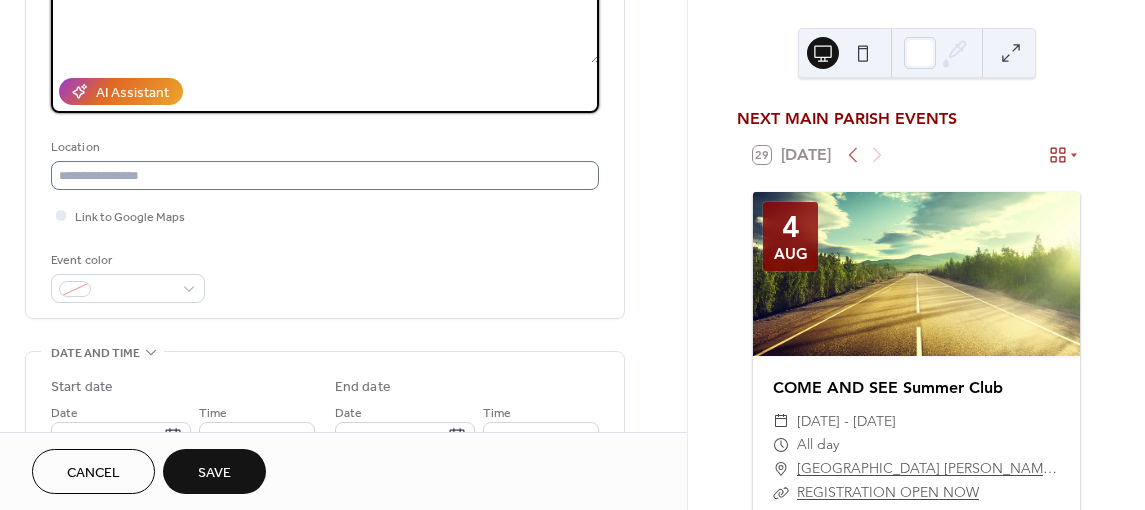 type on "**********" 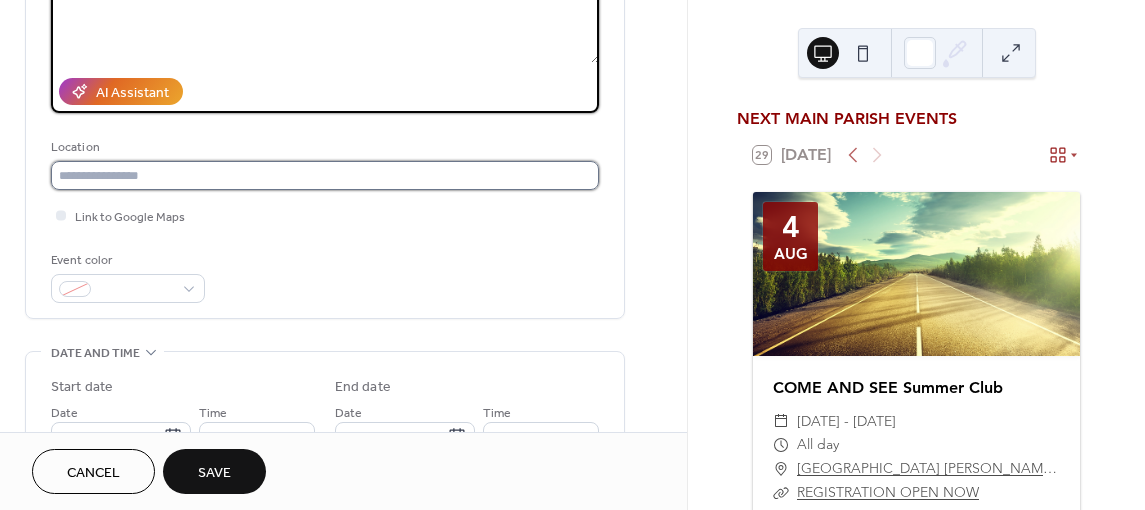 click at bounding box center [325, 175] 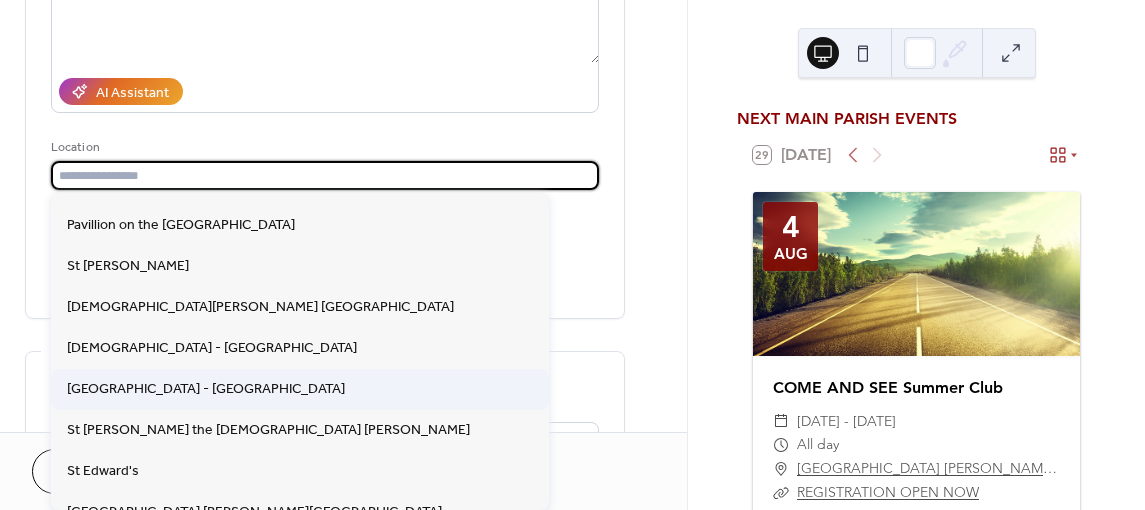 scroll, scrollTop: 400, scrollLeft: 0, axis: vertical 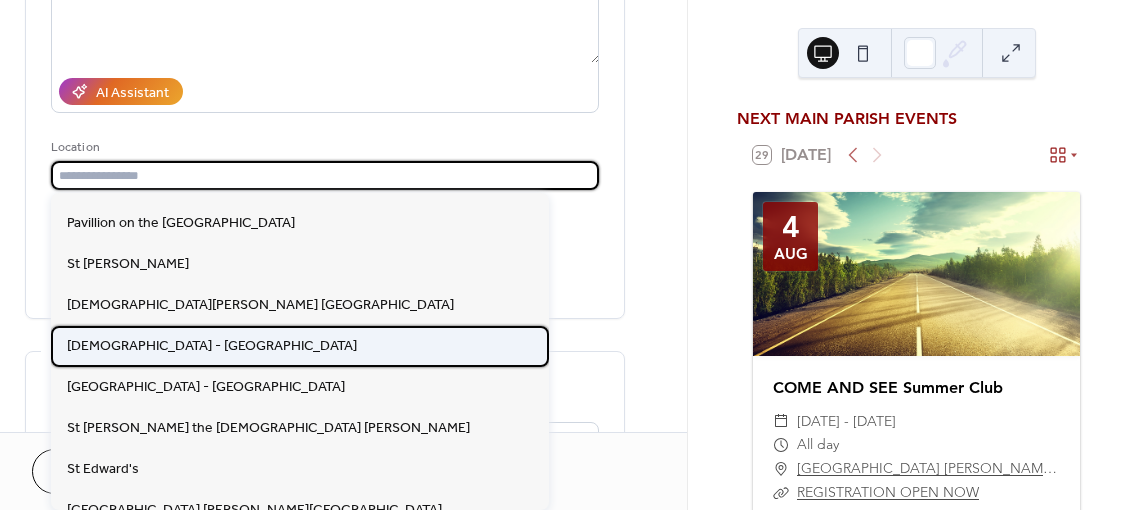 click on "[DEMOGRAPHIC_DATA] - [GEOGRAPHIC_DATA]" at bounding box center [212, 346] 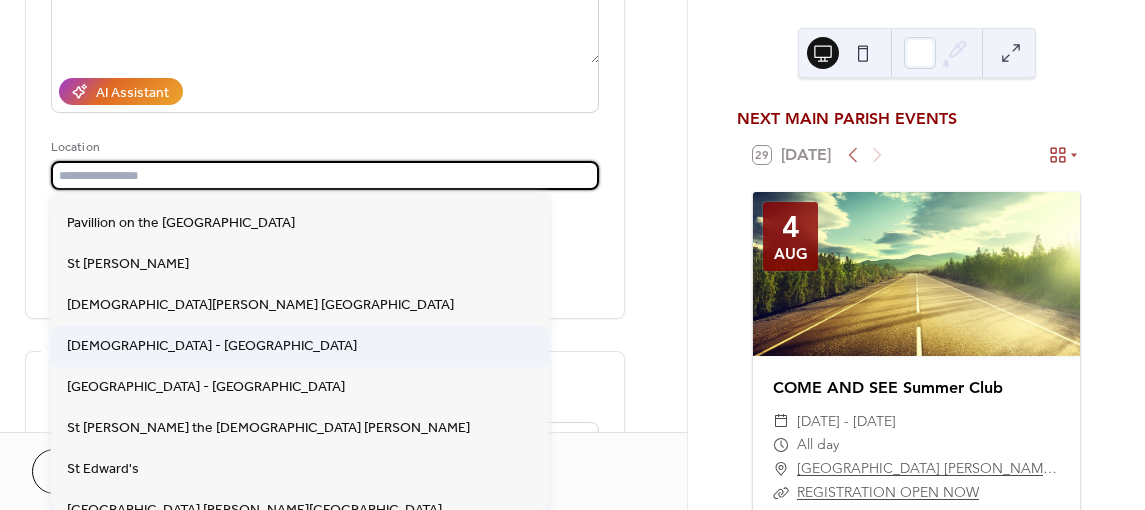 type on "**********" 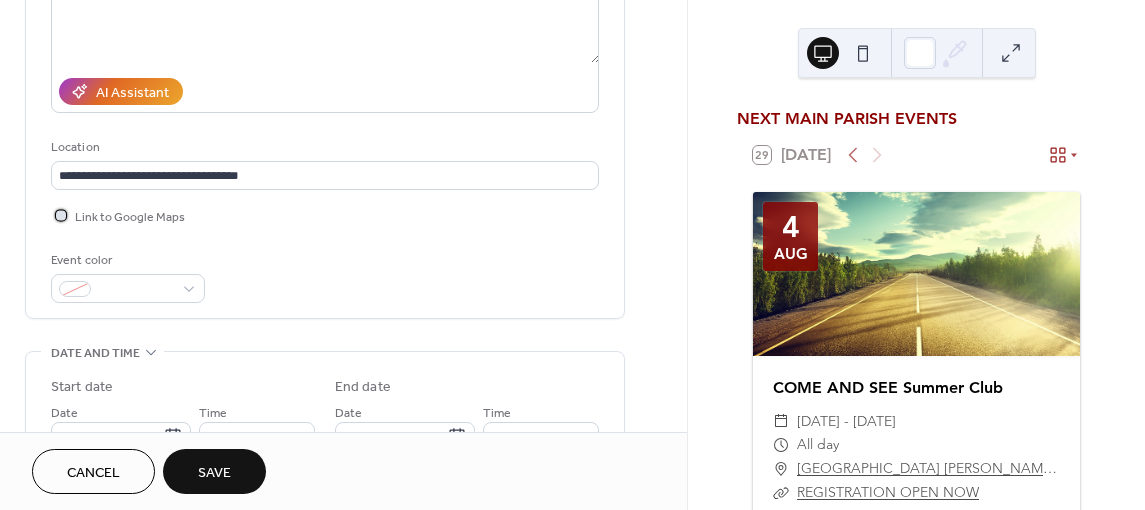 click on "Link to Google Maps" at bounding box center [130, 217] 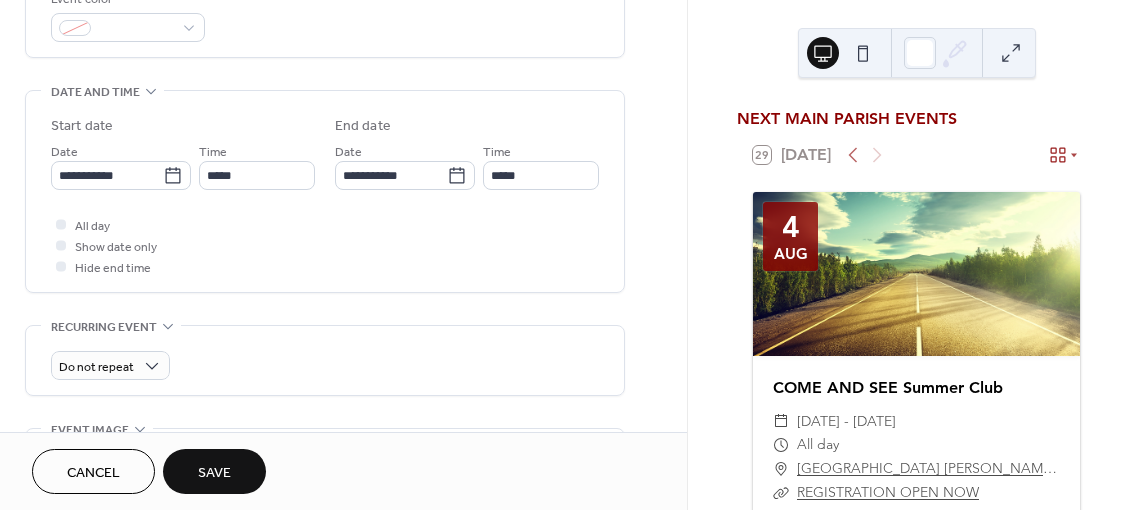 scroll, scrollTop: 600, scrollLeft: 0, axis: vertical 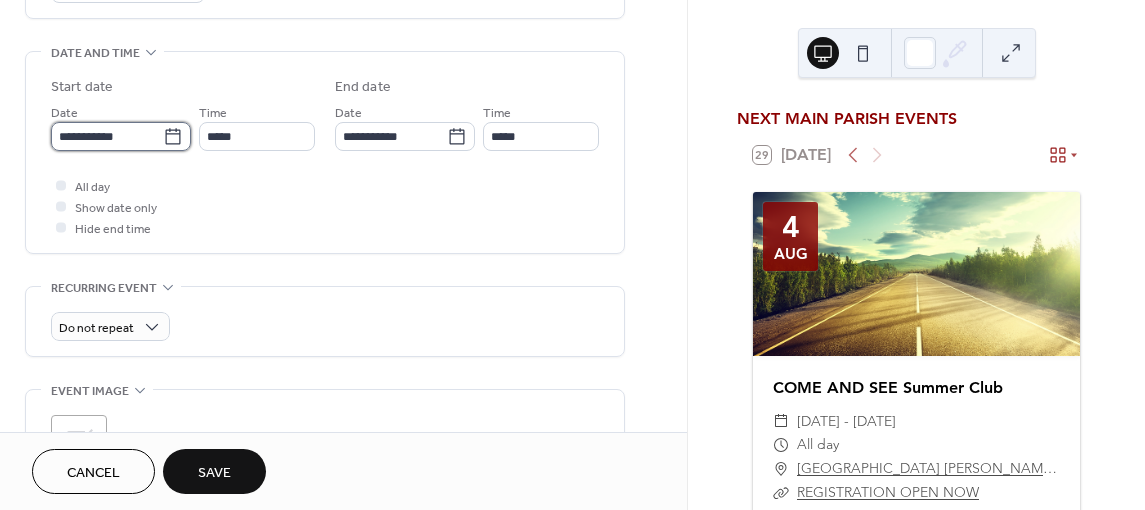 click on "**********" at bounding box center (107, 136) 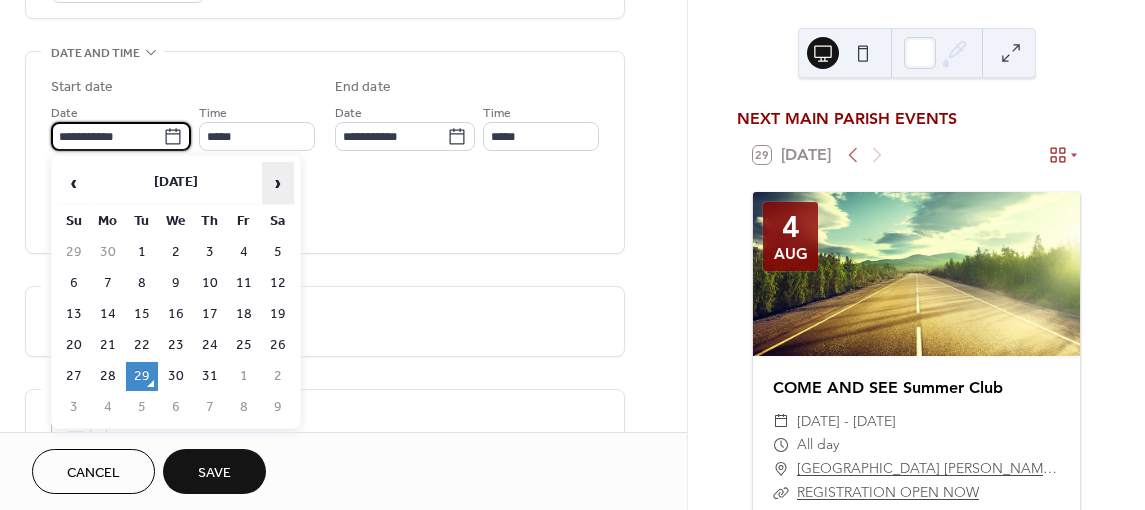 click on "›" at bounding box center [278, 183] 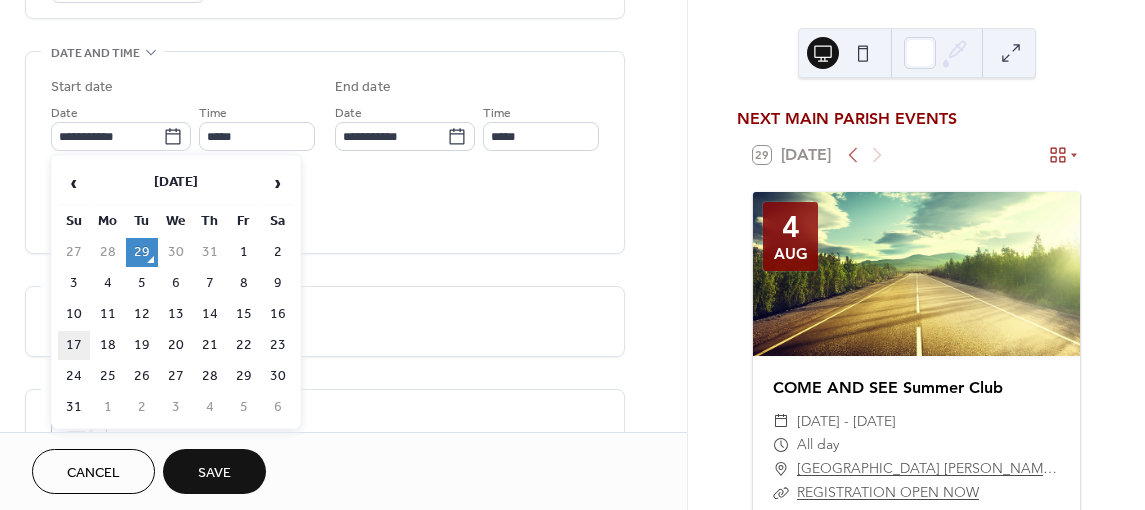 click on "17" at bounding box center [74, 345] 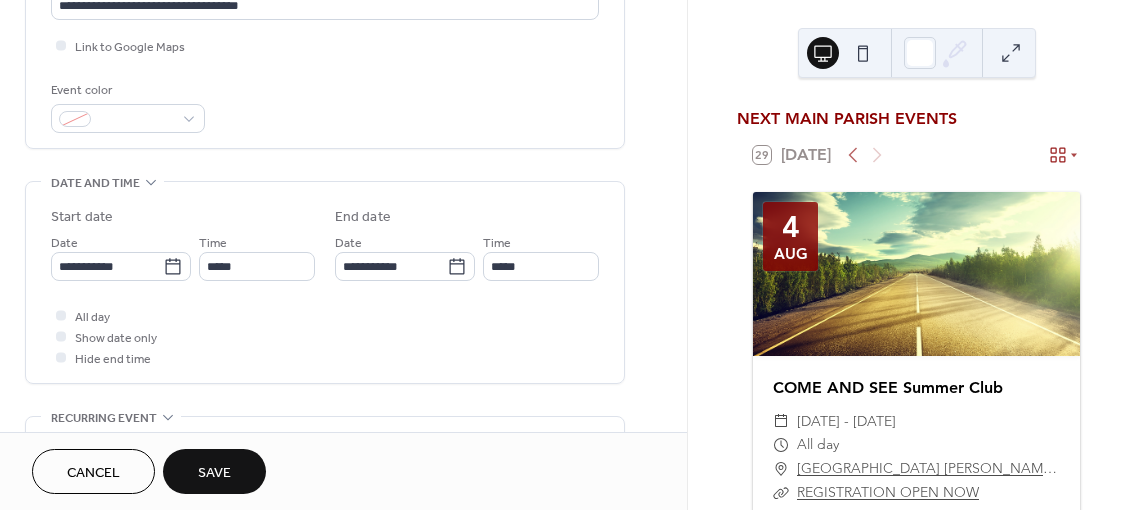 scroll, scrollTop: 500, scrollLeft: 0, axis: vertical 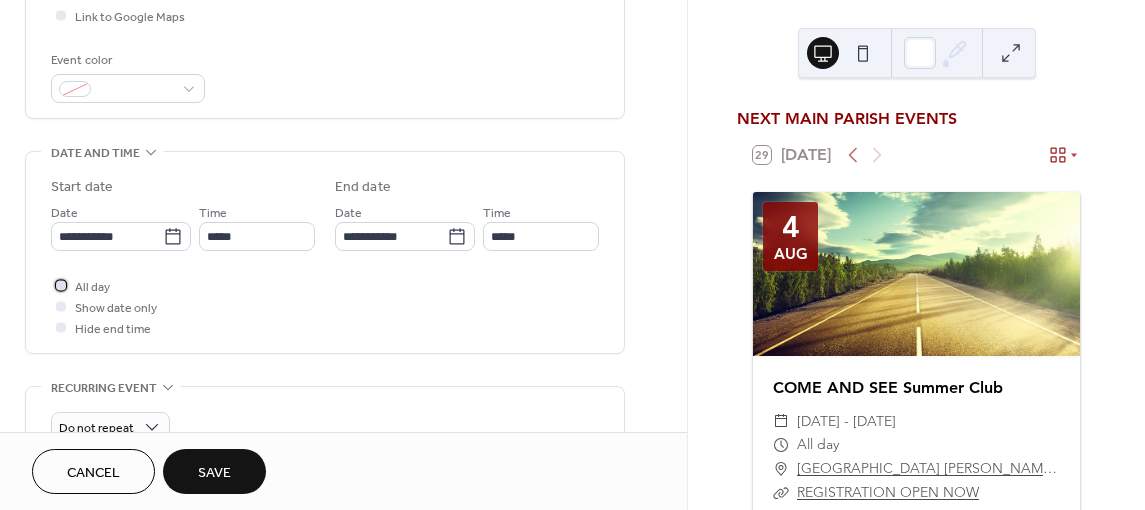 click on "All day" at bounding box center (92, 287) 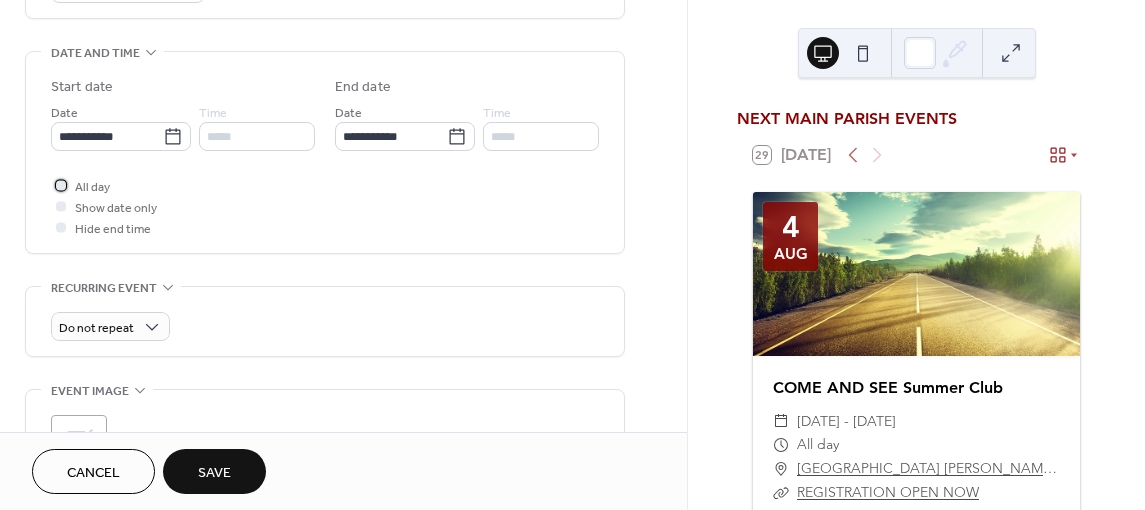 scroll, scrollTop: 891, scrollLeft: 0, axis: vertical 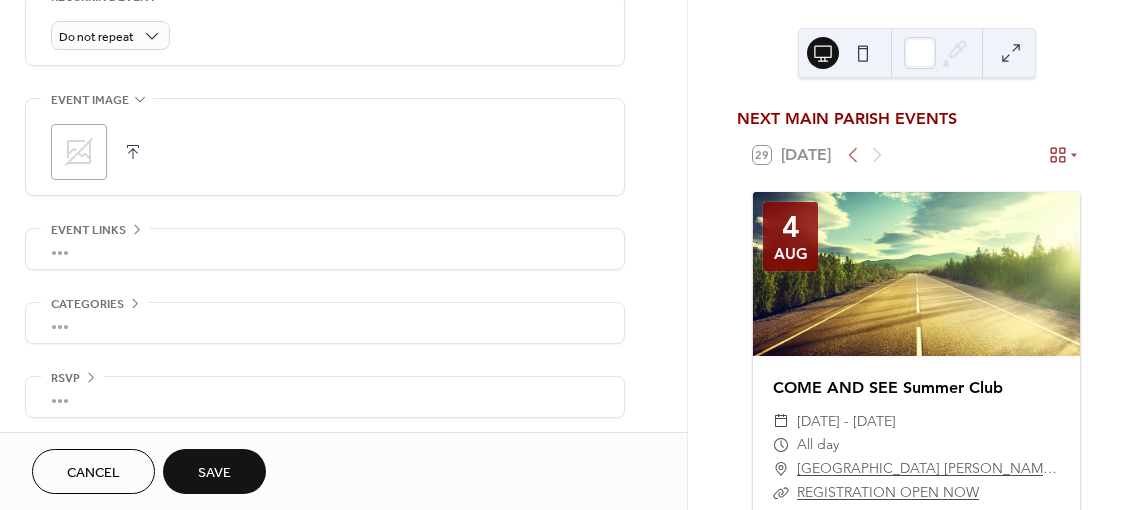 click 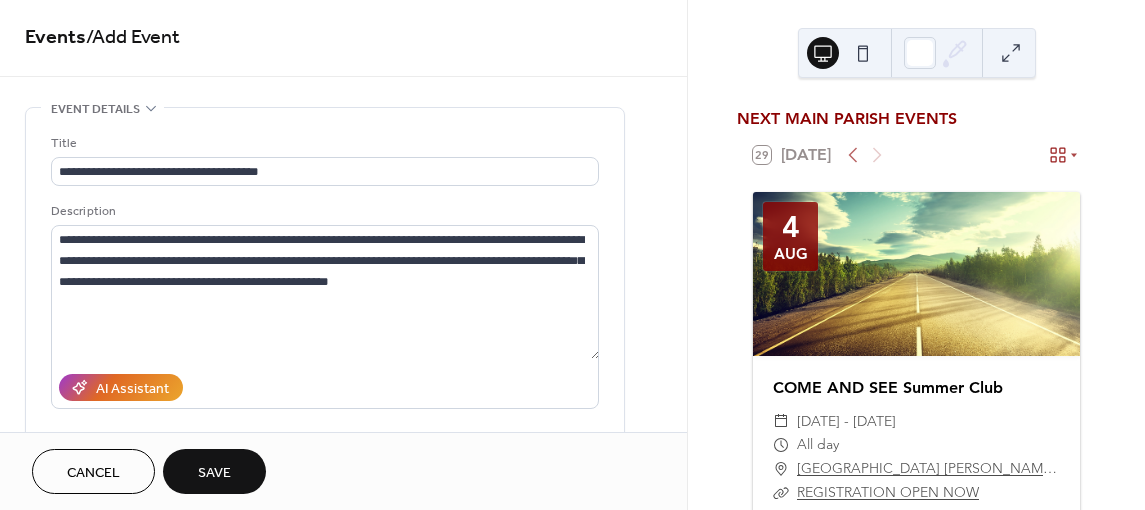 scroll, scrollTop: 0, scrollLeft: 0, axis: both 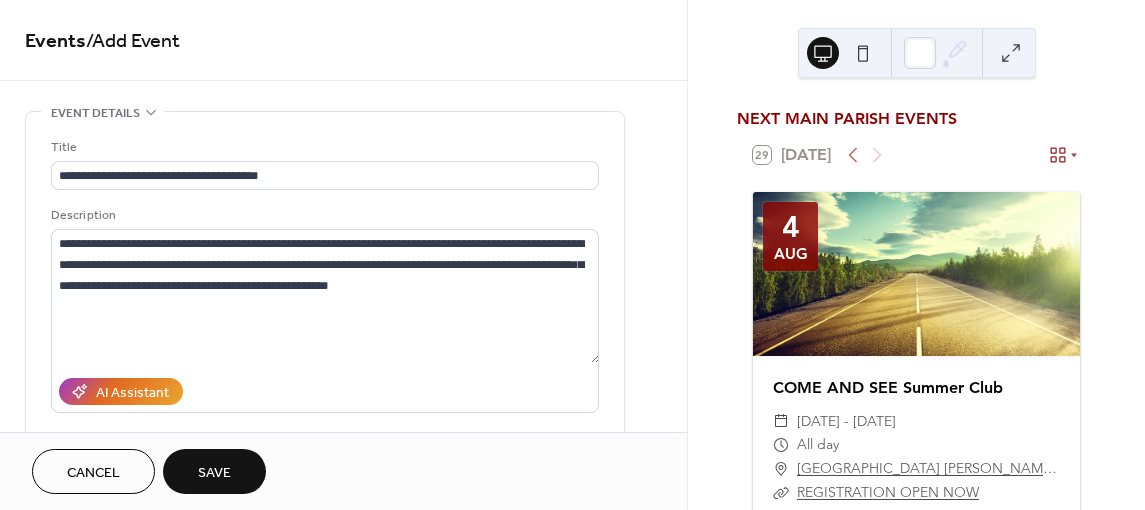 click on "Save" at bounding box center (214, 471) 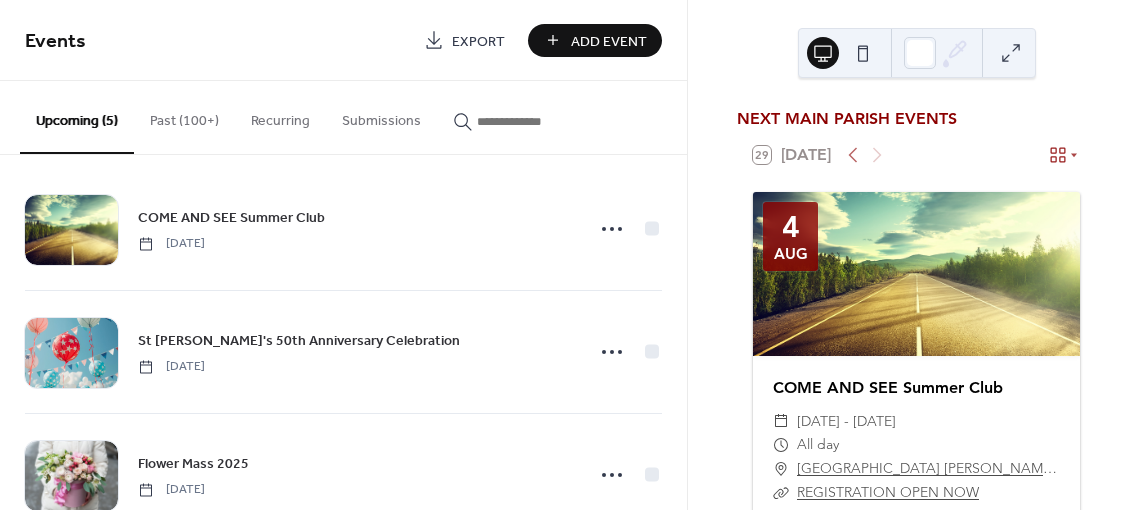 scroll, scrollTop: 0, scrollLeft: 0, axis: both 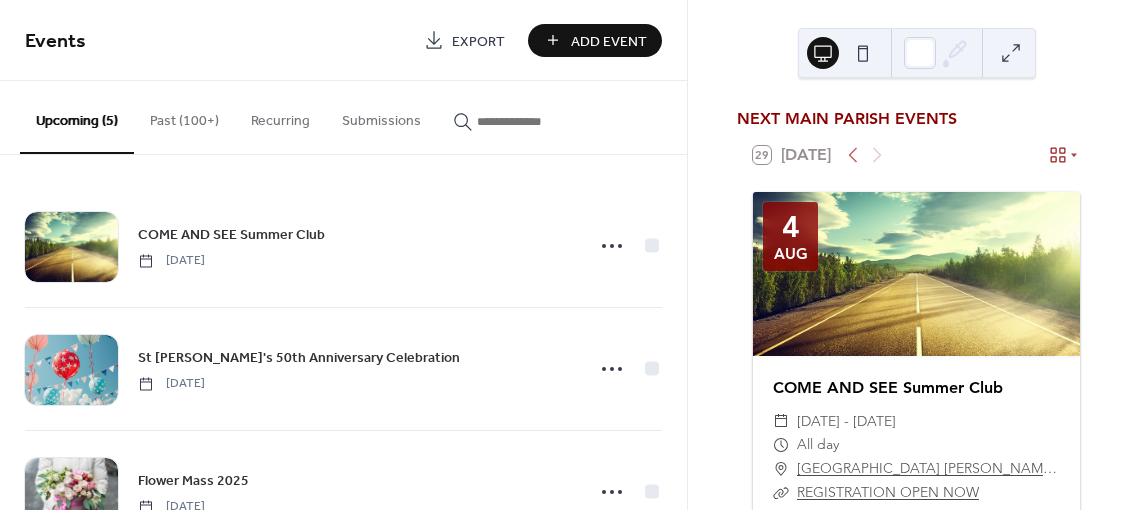 click on "Add Event" at bounding box center [609, 41] 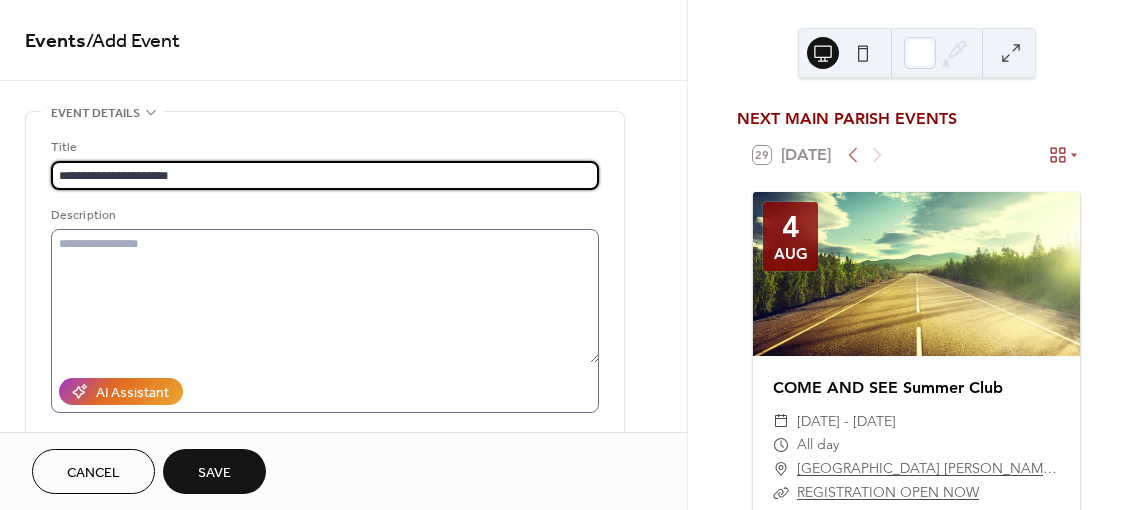 type on "**********" 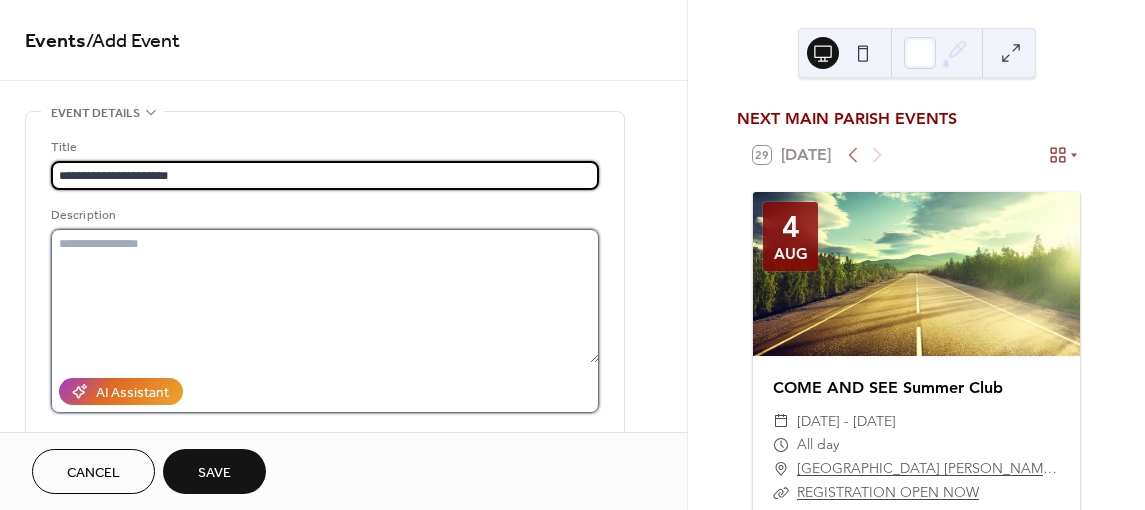 click at bounding box center (325, 296) 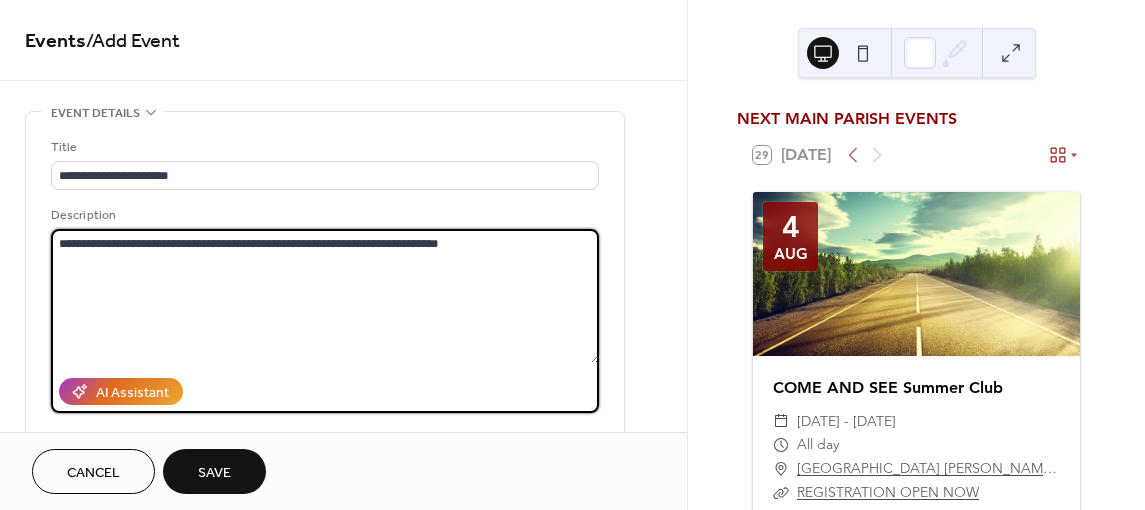 click on "**********" at bounding box center (325, 296) 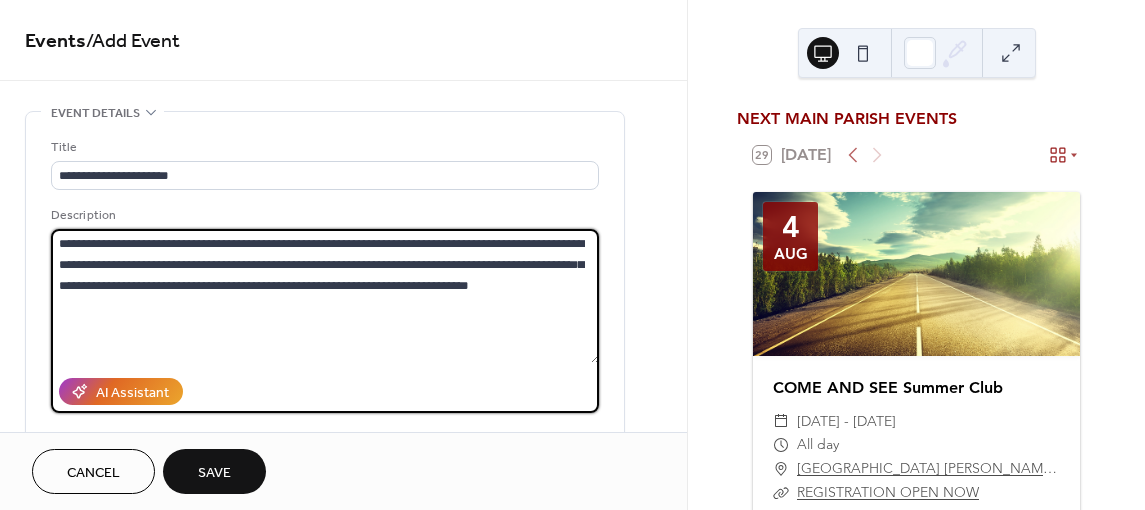 click on "**********" at bounding box center [325, 296] 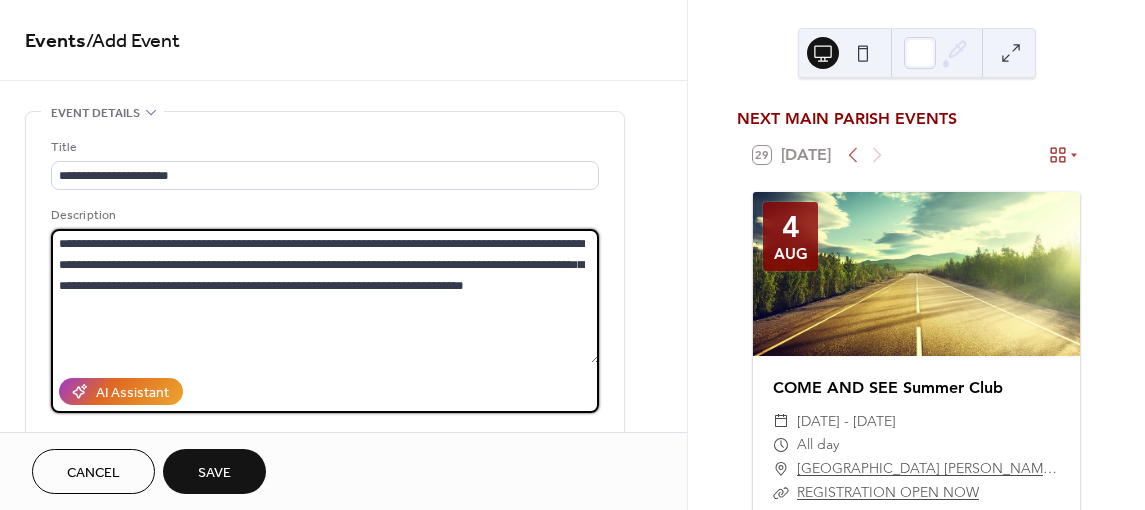 click on "**********" at bounding box center [325, 296] 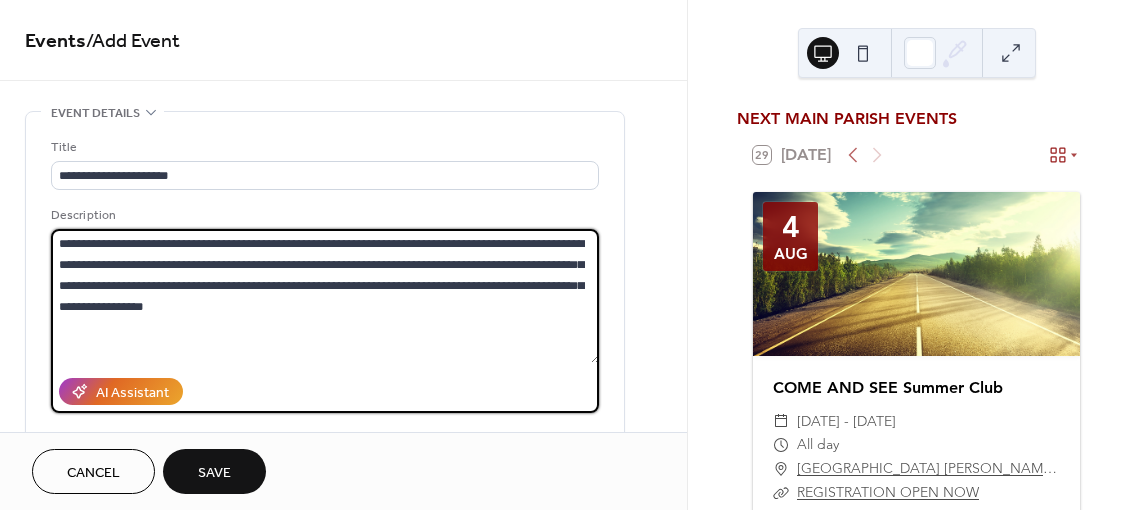 click on "**********" at bounding box center [325, 296] 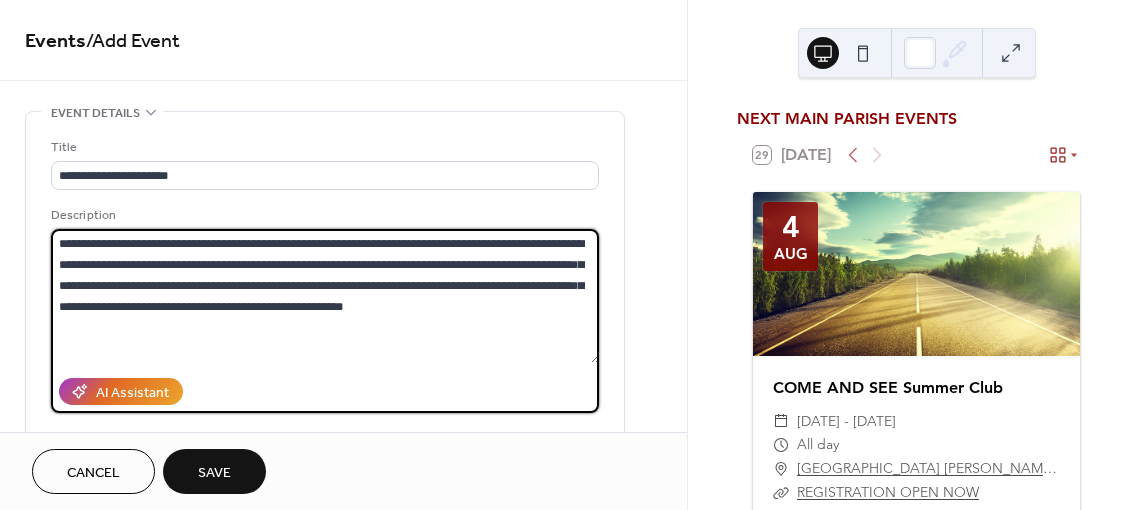 click on "**********" at bounding box center (325, 296) 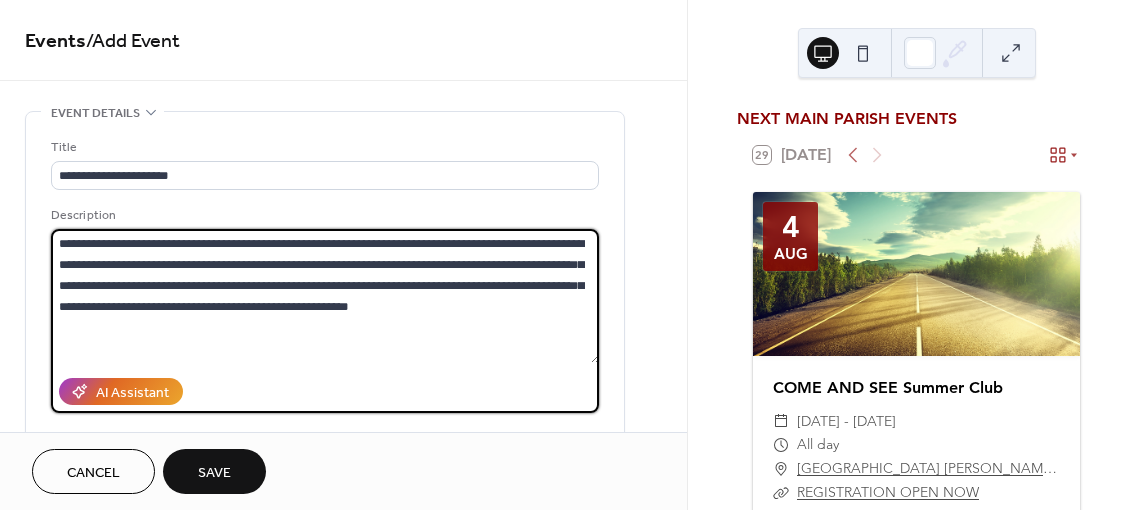 click on "**********" at bounding box center (325, 296) 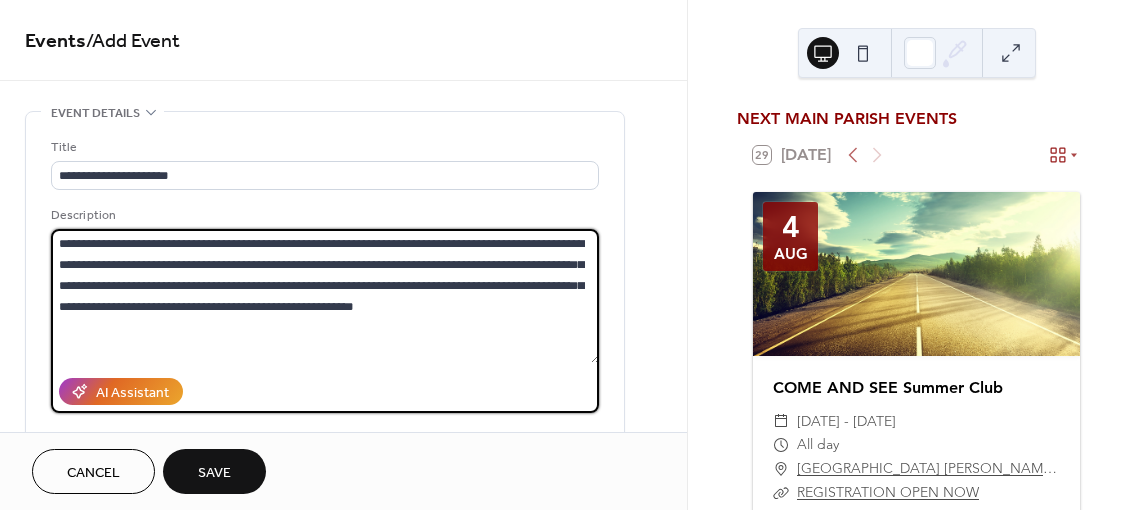 click on "**********" at bounding box center (325, 296) 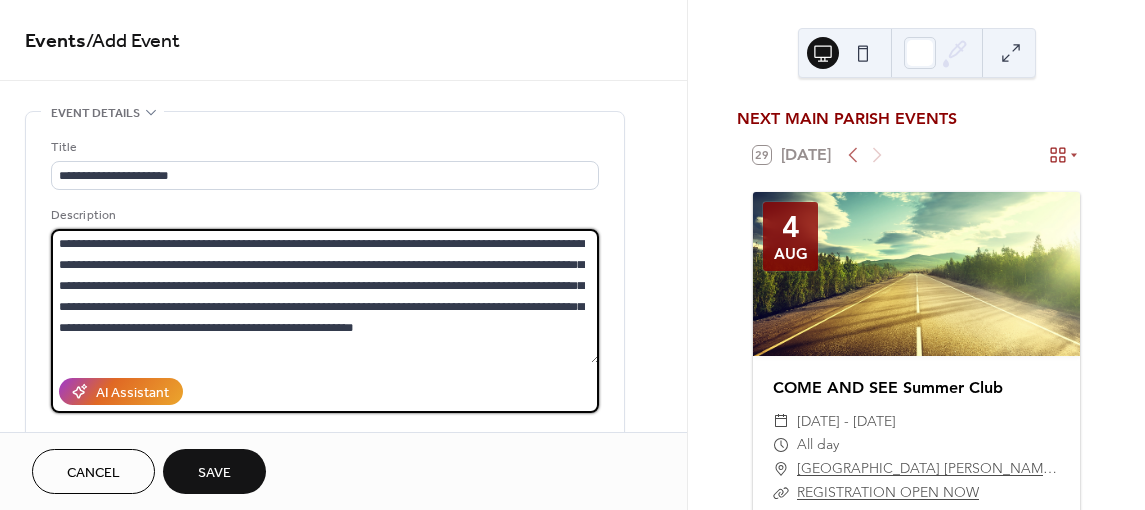 type on "**********" 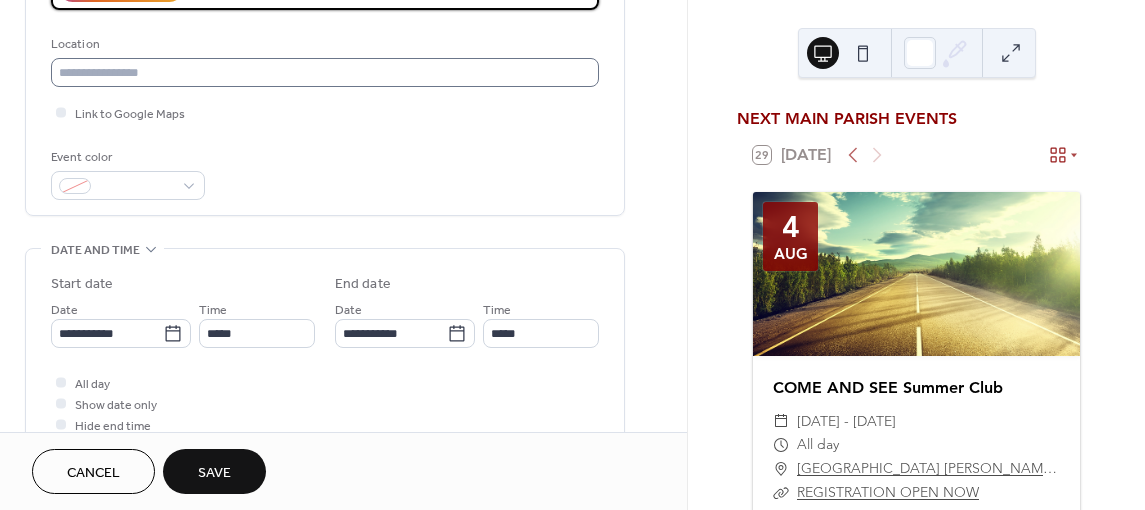 scroll, scrollTop: 400, scrollLeft: 0, axis: vertical 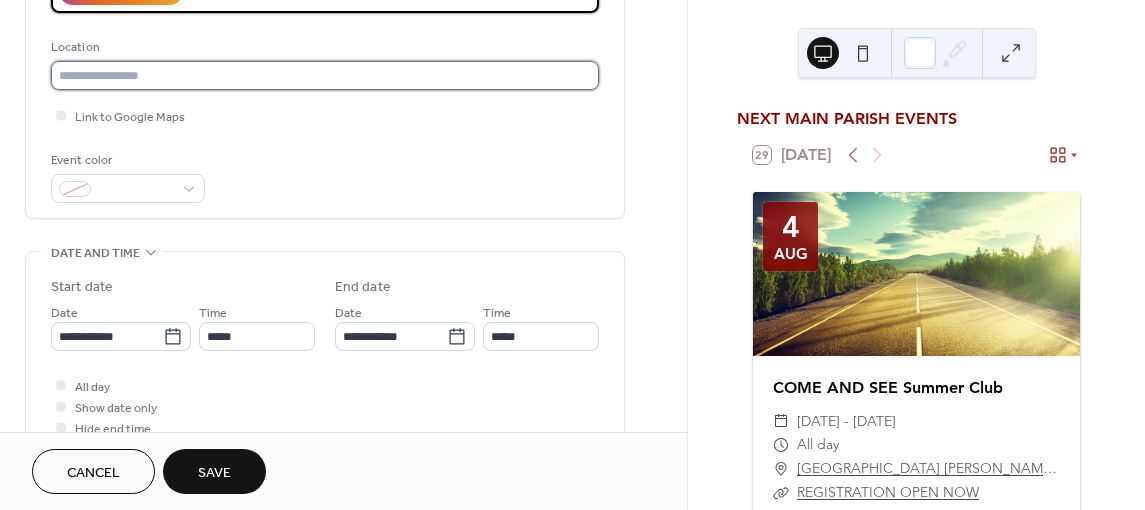 click at bounding box center [325, 75] 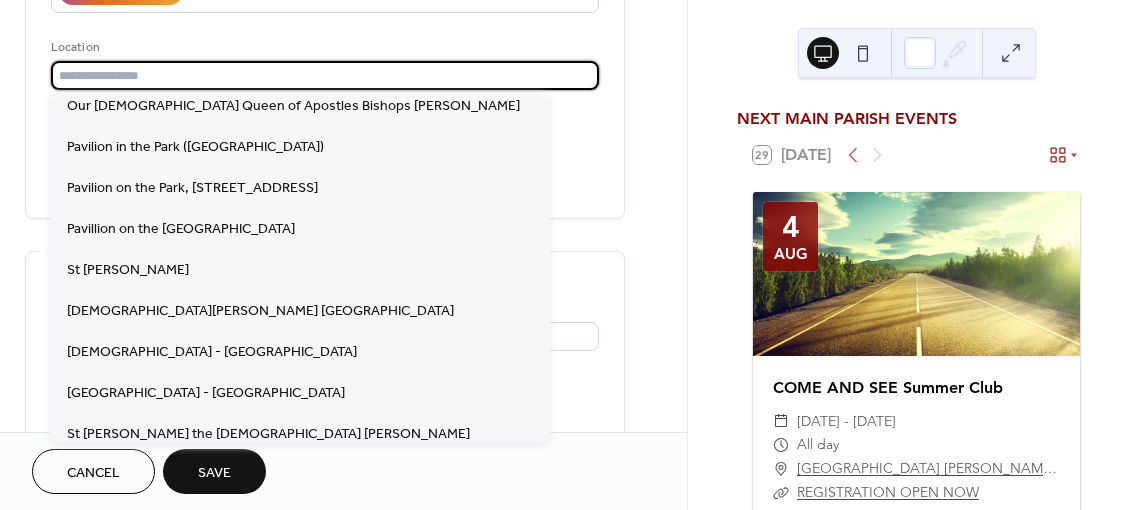 scroll, scrollTop: 300, scrollLeft: 0, axis: vertical 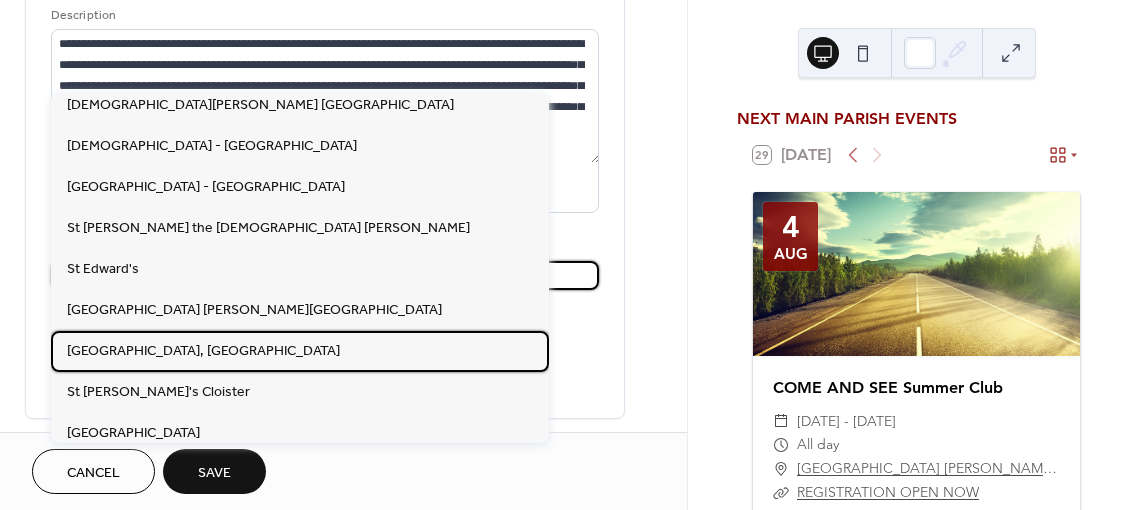 click on "[GEOGRAPHIC_DATA], [GEOGRAPHIC_DATA]" at bounding box center (203, 351) 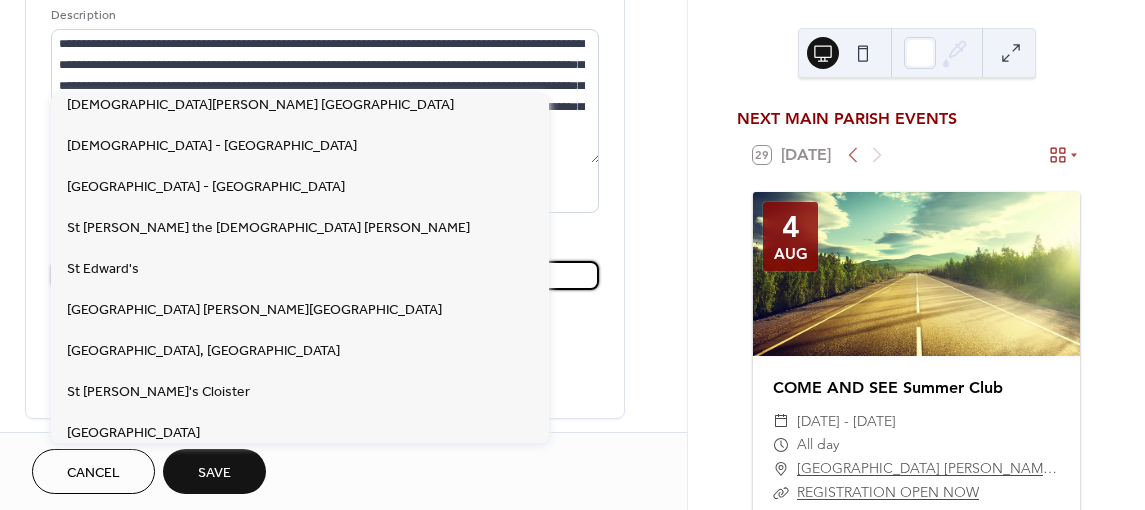 type on "**********" 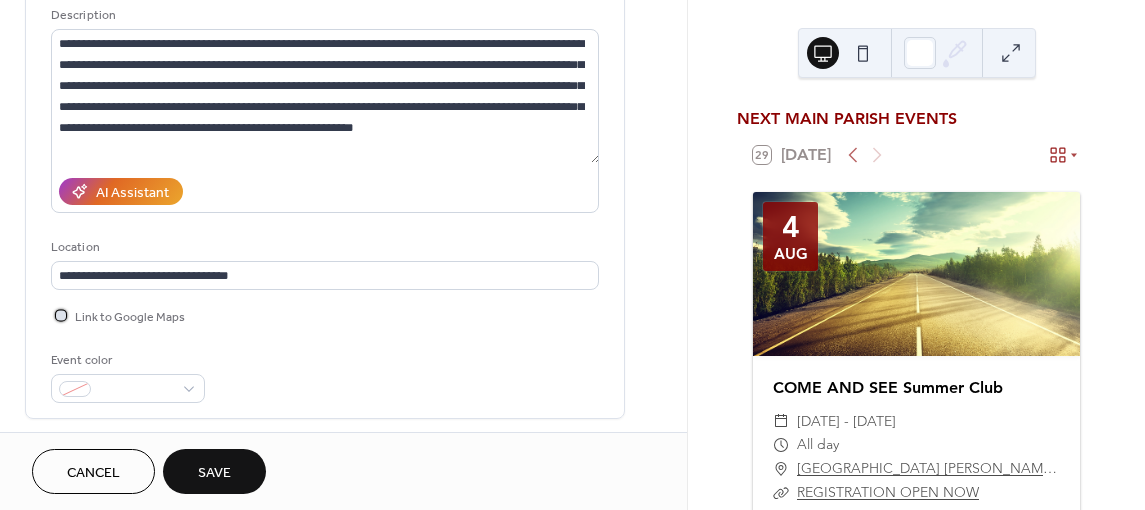 click on "Link to Google Maps" at bounding box center [130, 317] 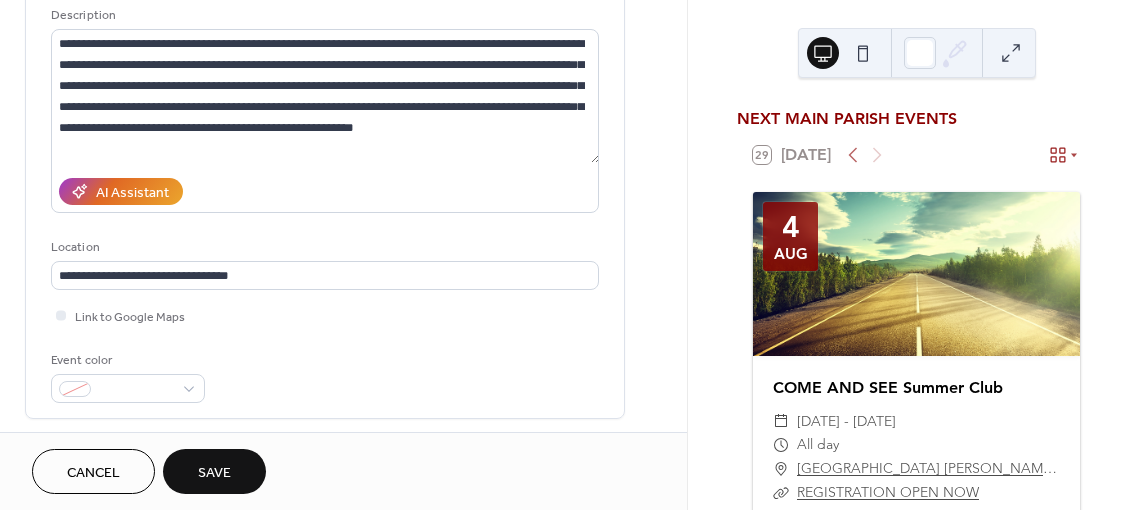 click on "Link to Google Maps" at bounding box center [325, 315] 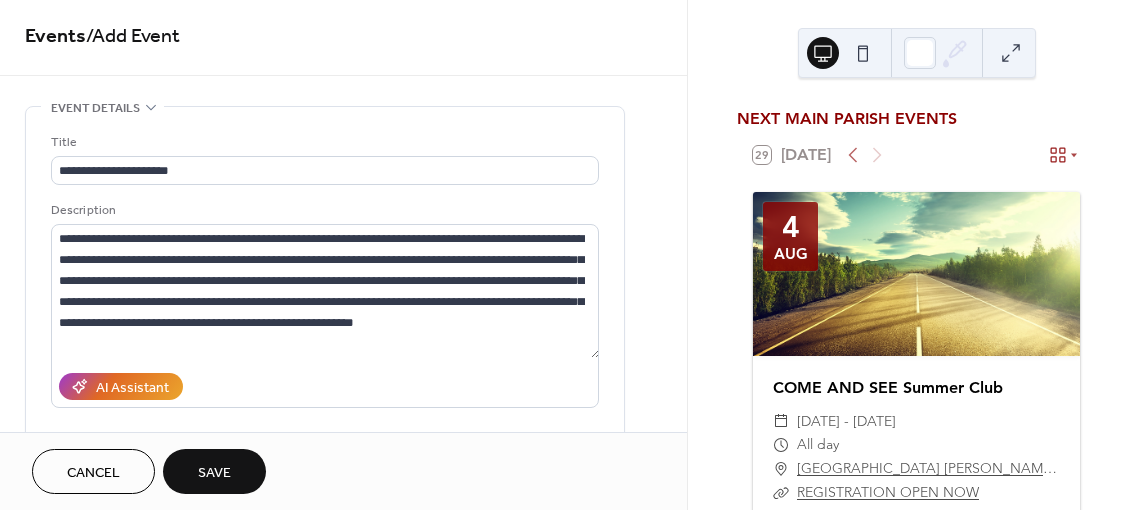 scroll, scrollTop: 0, scrollLeft: 0, axis: both 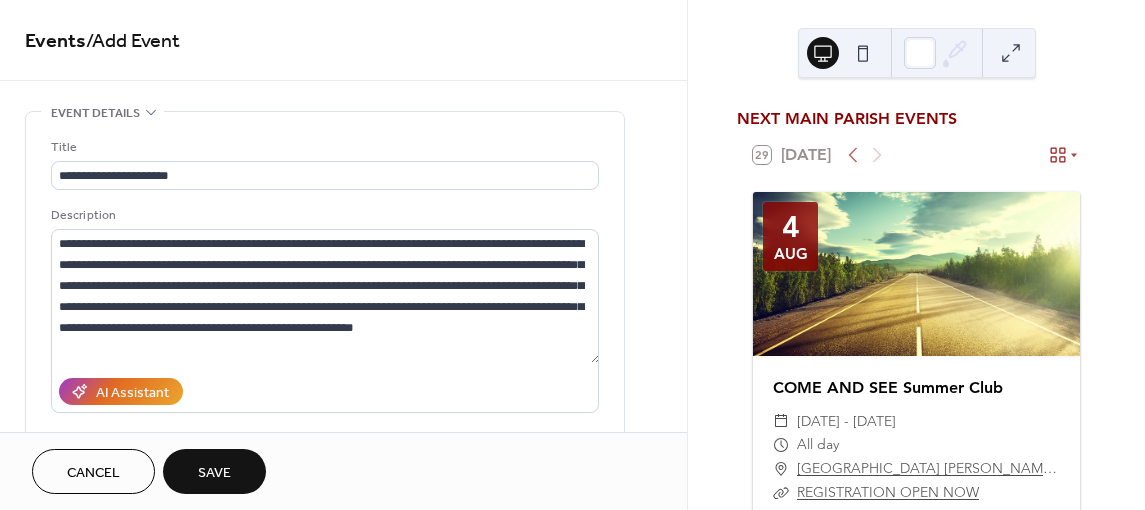 drag, startPoint x: 142, startPoint y: 36, endPoint x: 567, endPoint y: 95, distance: 429.07574 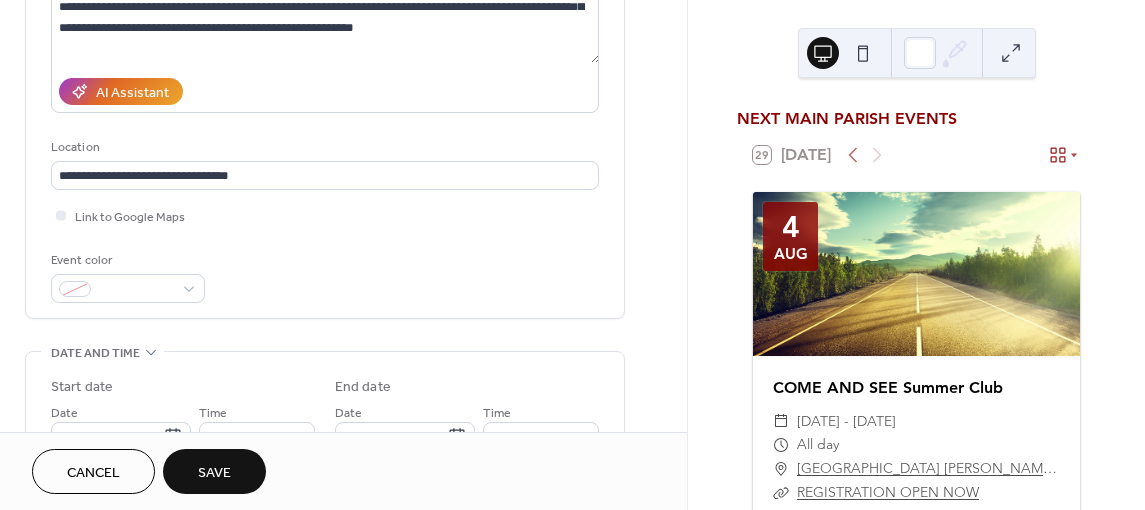 scroll, scrollTop: 700, scrollLeft: 0, axis: vertical 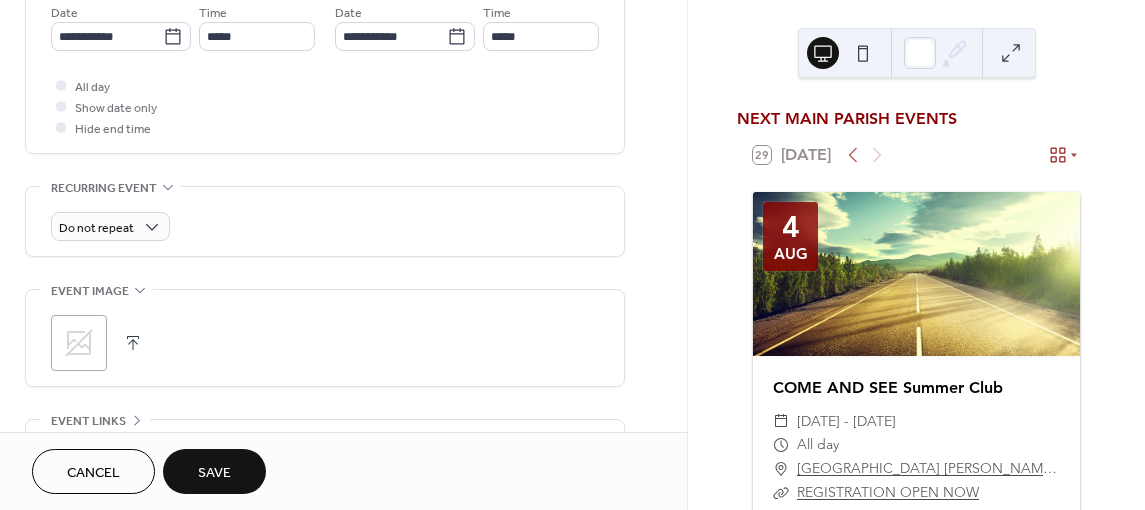 click 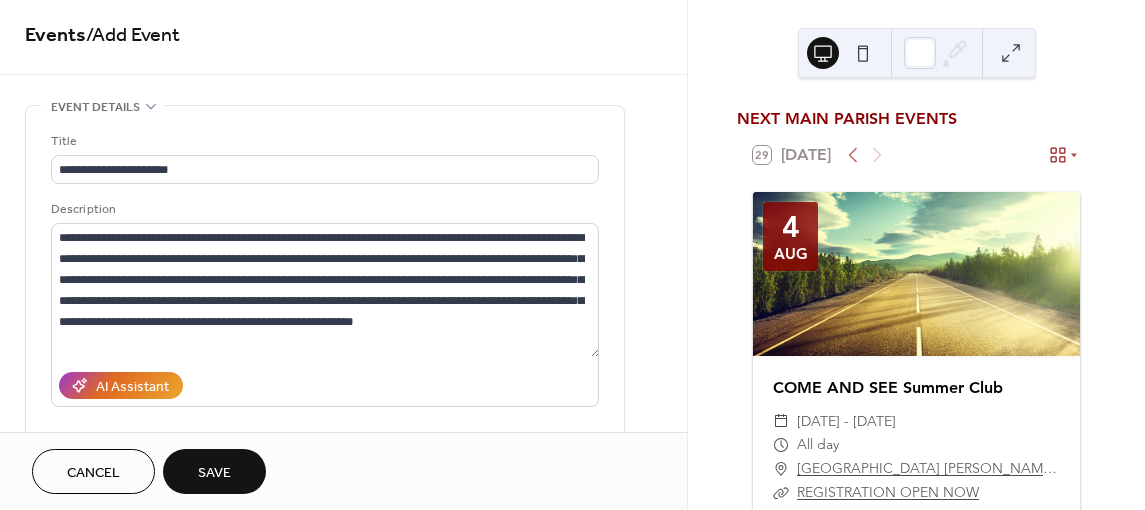 scroll, scrollTop: 0, scrollLeft: 0, axis: both 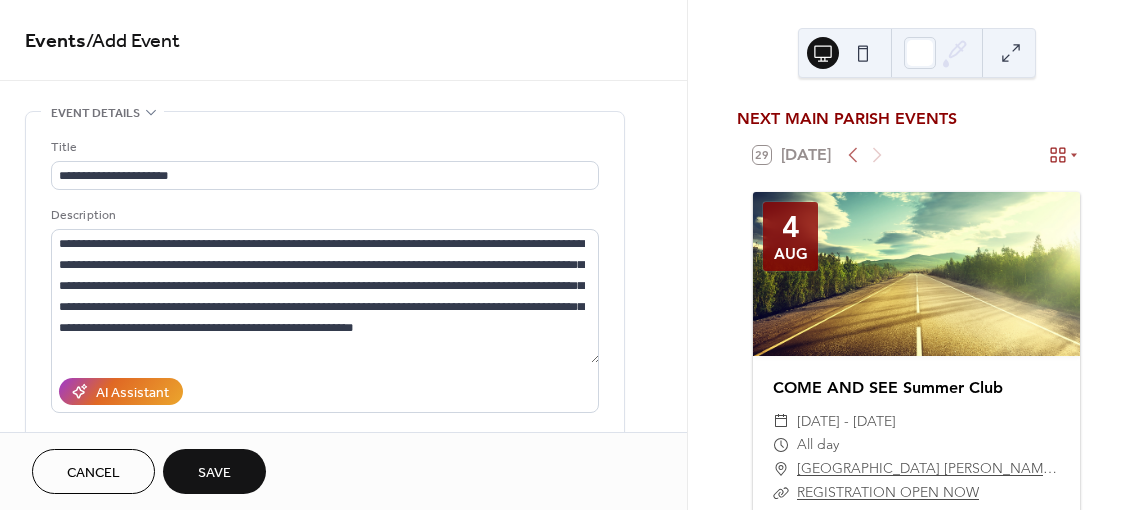 click on "Save" at bounding box center (214, 473) 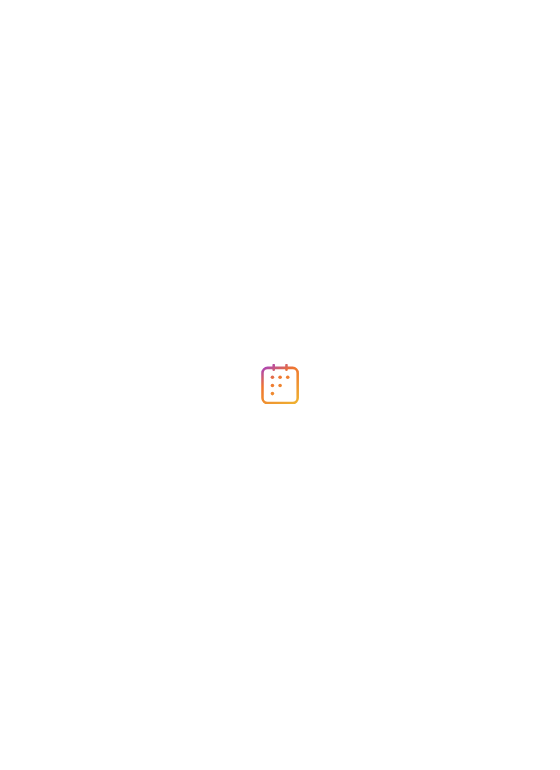 scroll, scrollTop: 0, scrollLeft: 0, axis: both 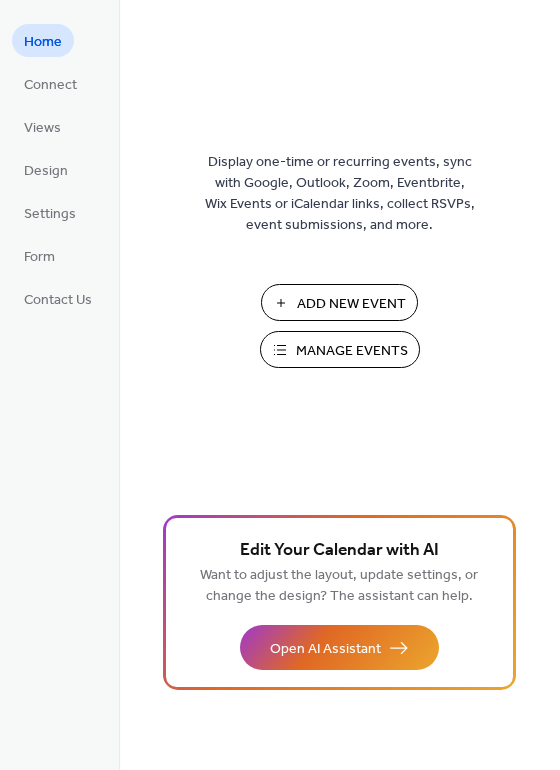 click on "Manage Events" at bounding box center (352, 351) 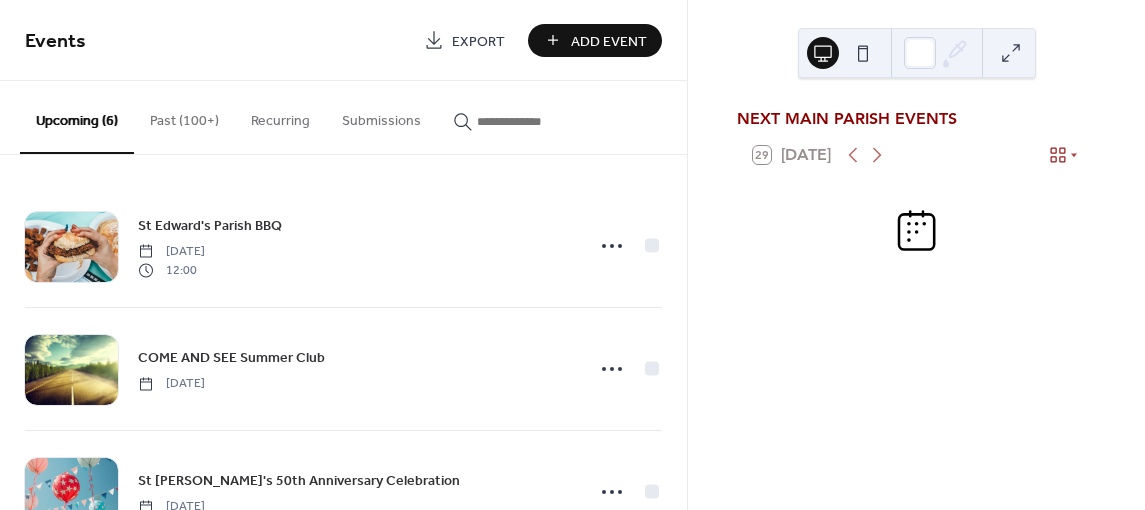 scroll, scrollTop: 0, scrollLeft: 0, axis: both 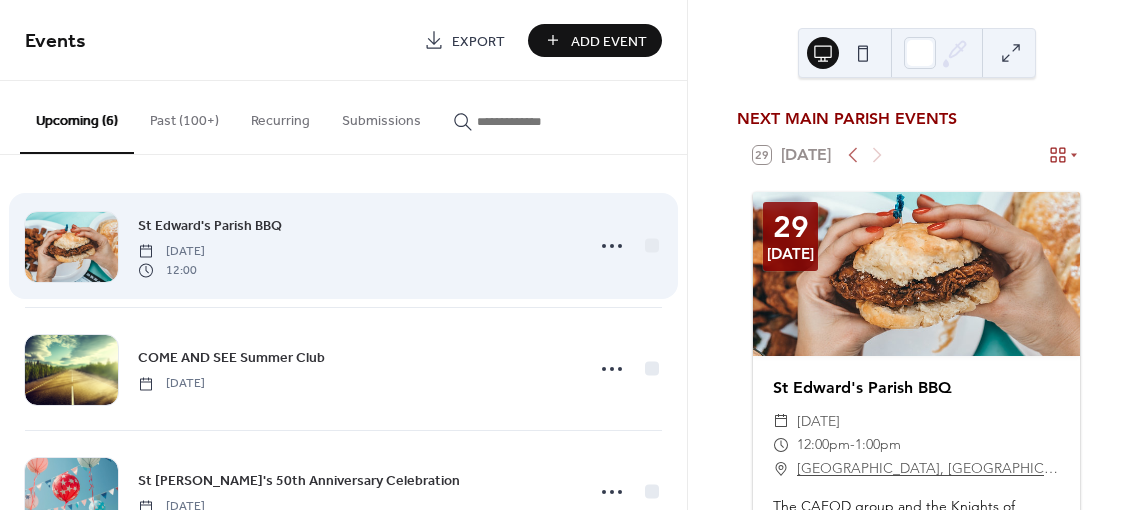 click on "[GEOGRAPHIC_DATA] BBQ [DATE] 12:00" at bounding box center [355, 246] 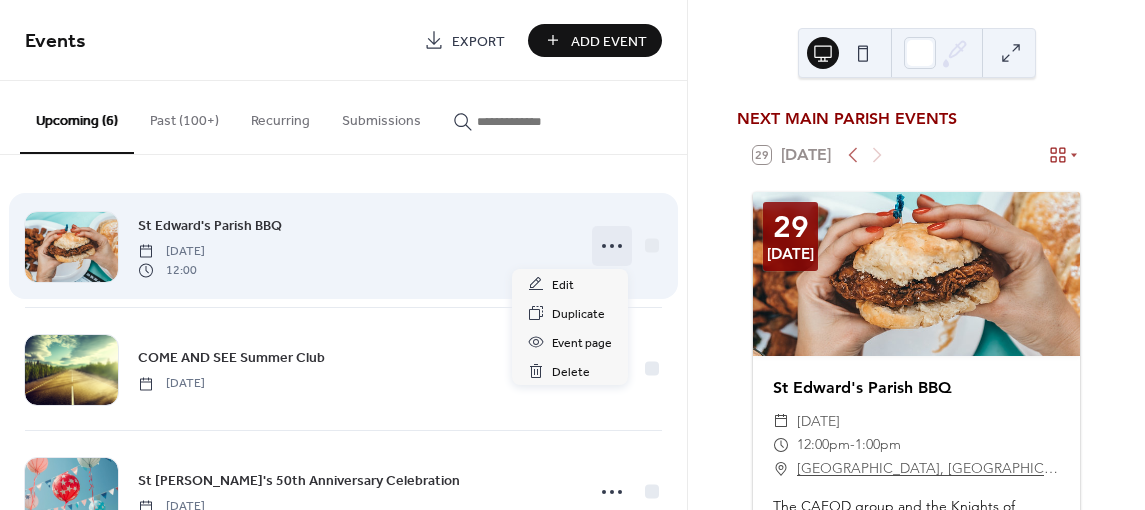 click 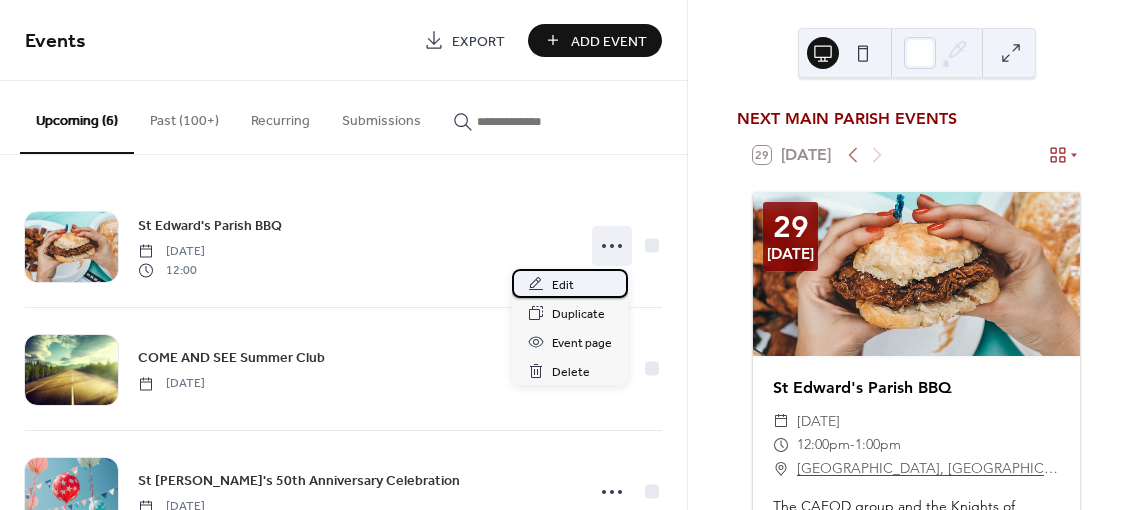 click on "Edit" at bounding box center (563, 285) 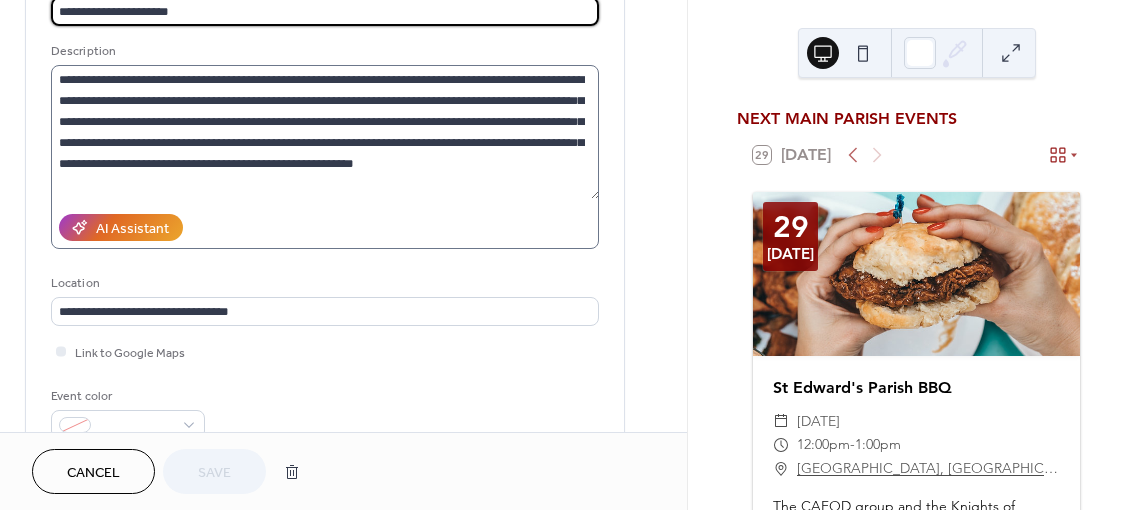 scroll, scrollTop: 400, scrollLeft: 0, axis: vertical 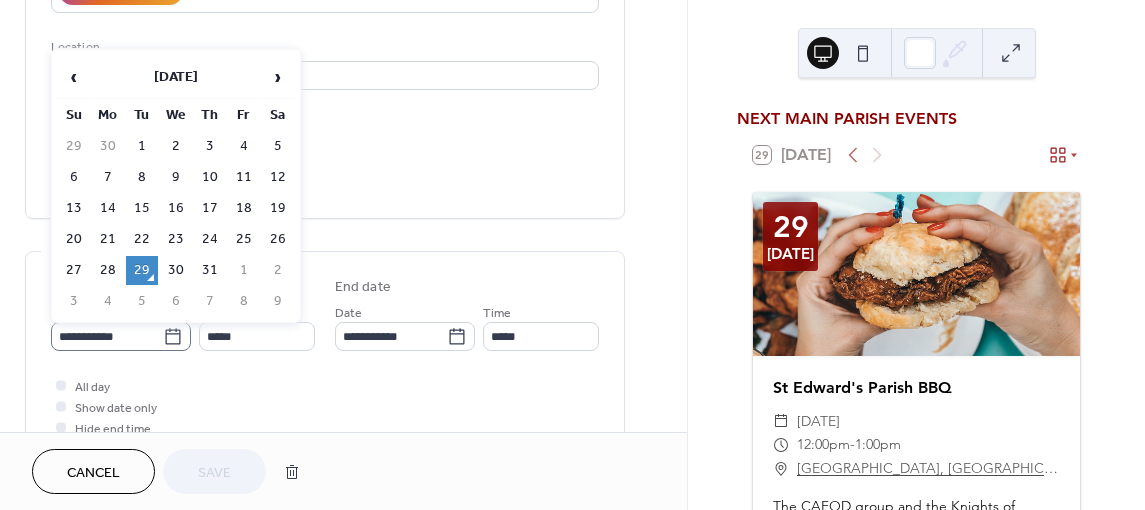 click 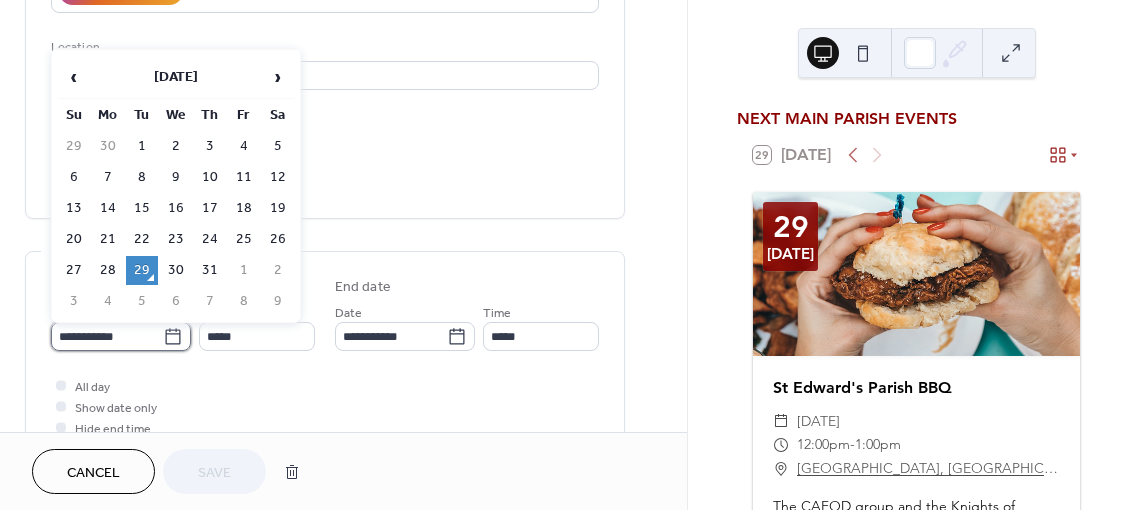 click on "**********" at bounding box center [107, 336] 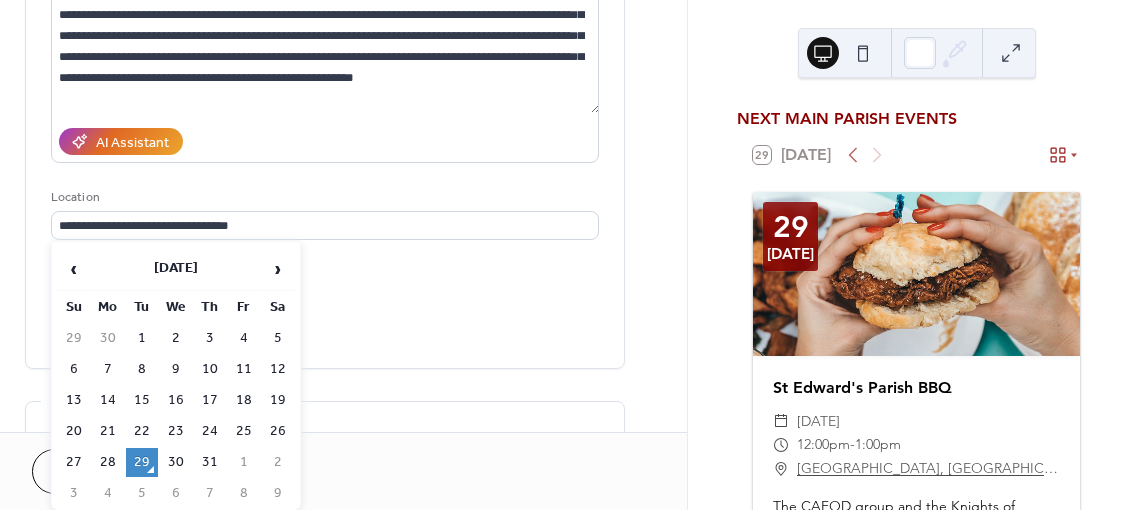 scroll, scrollTop: 200, scrollLeft: 0, axis: vertical 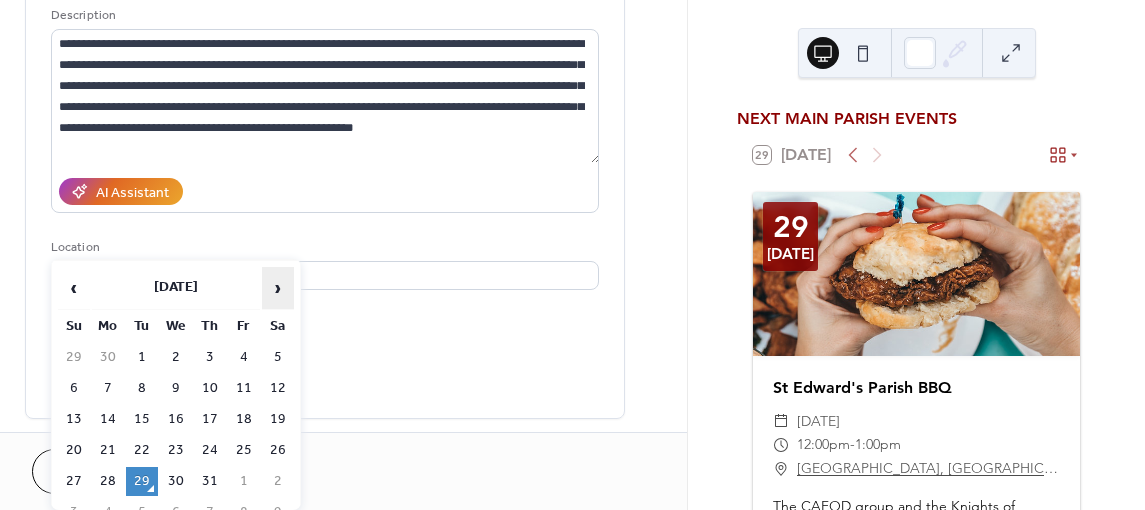 click on "›" at bounding box center [278, 288] 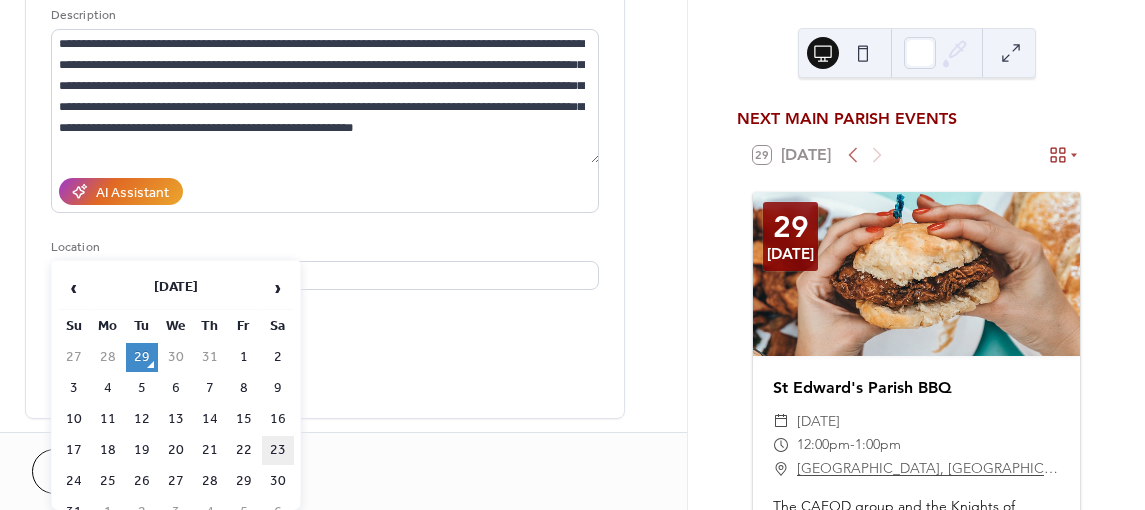 click on "23" at bounding box center (278, 450) 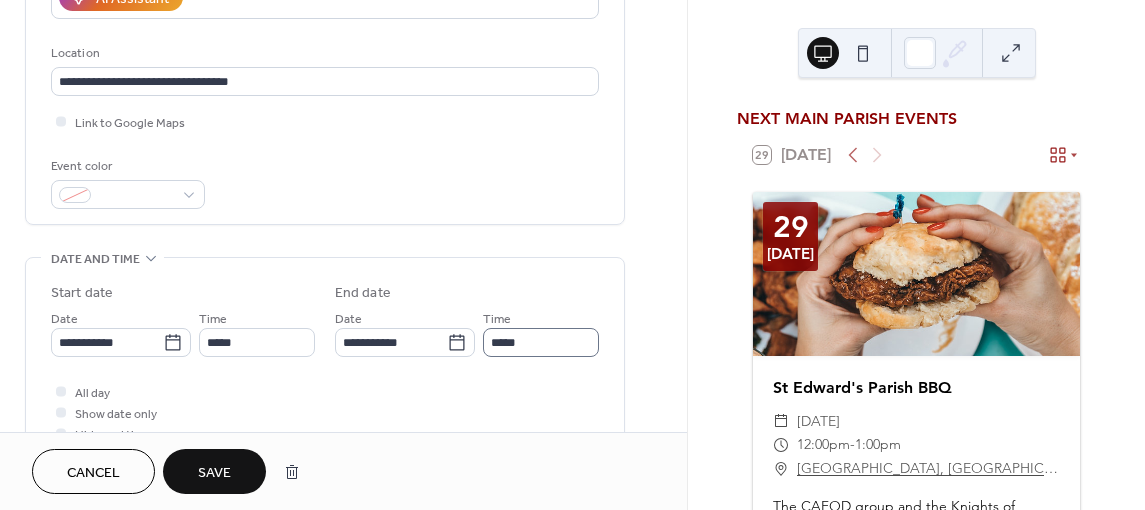 scroll, scrollTop: 400, scrollLeft: 0, axis: vertical 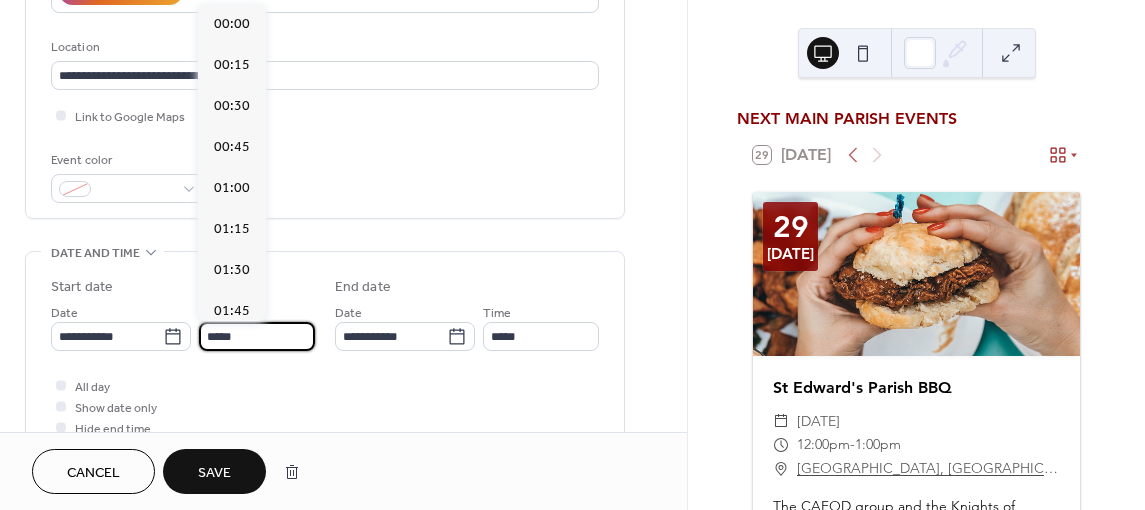 click on "*****" at bounding box center (257, 336) 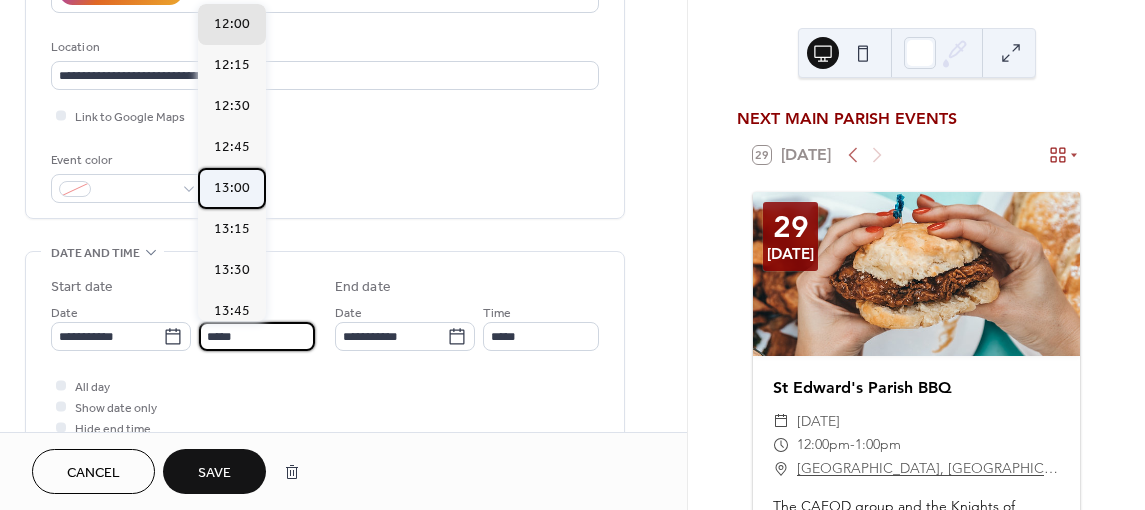click on "13:00" at bounding box center (232, 188) 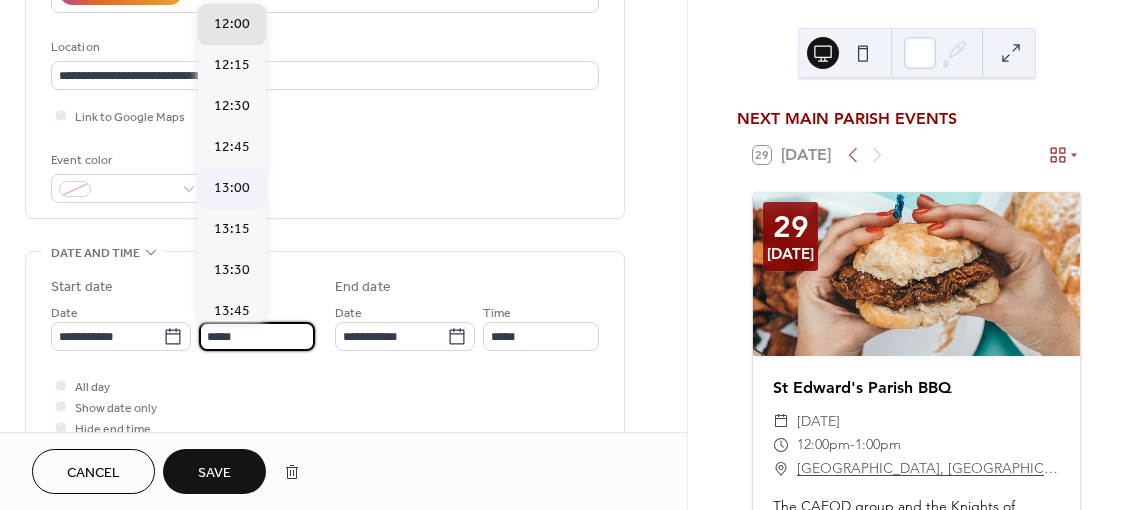 type on "*****" 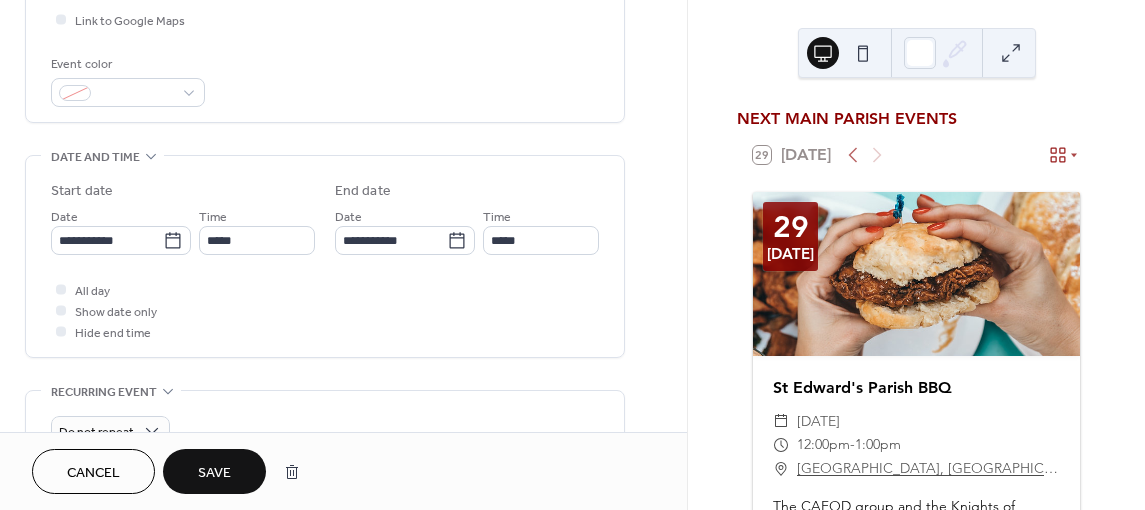 scroll, scrollTop: 500, scrollLeft: 0, axis: vertical 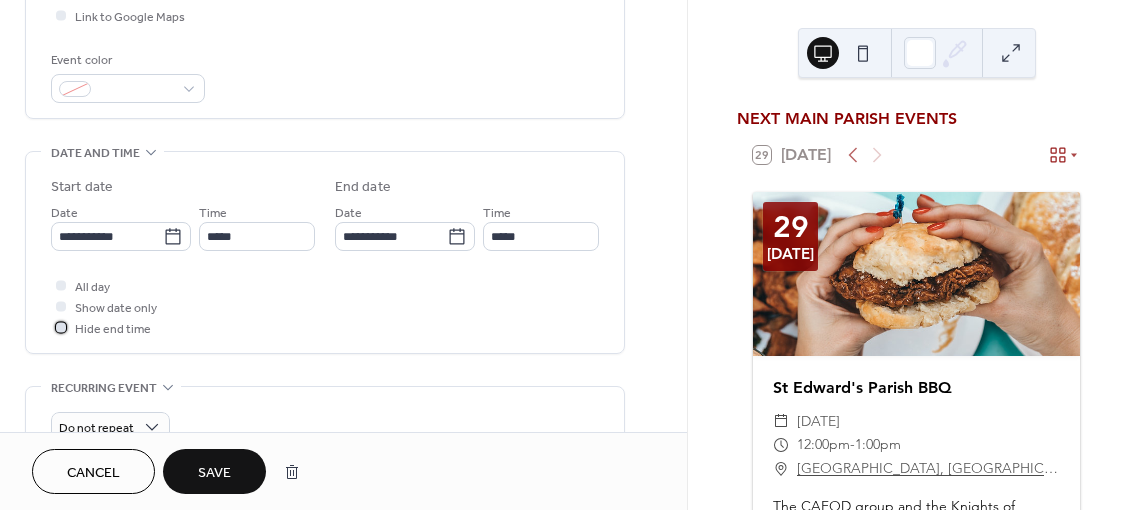 click on "Hide end time" at bounding box center [113, 329] 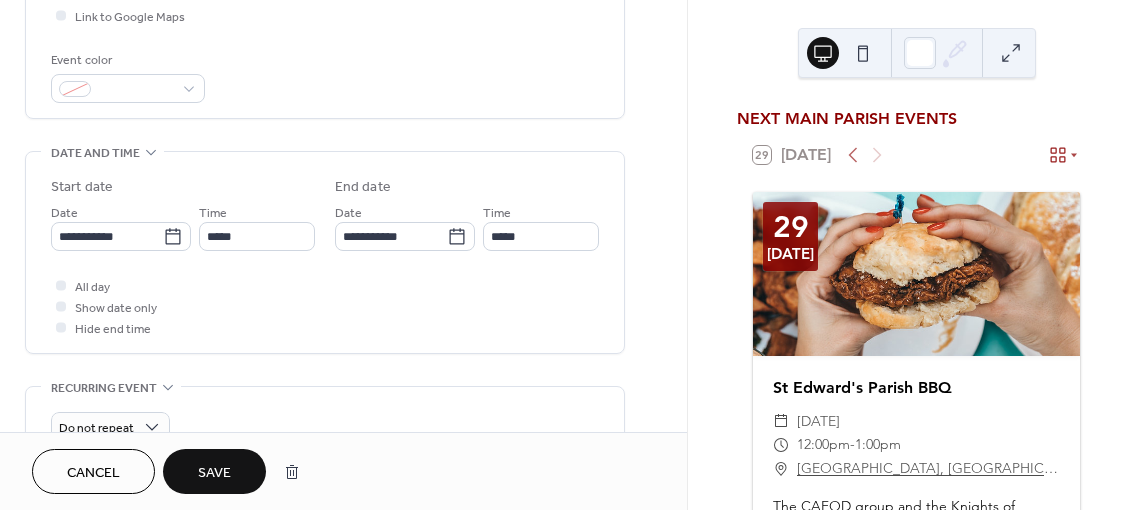 click on "Save" at bounding box center [214, 473] 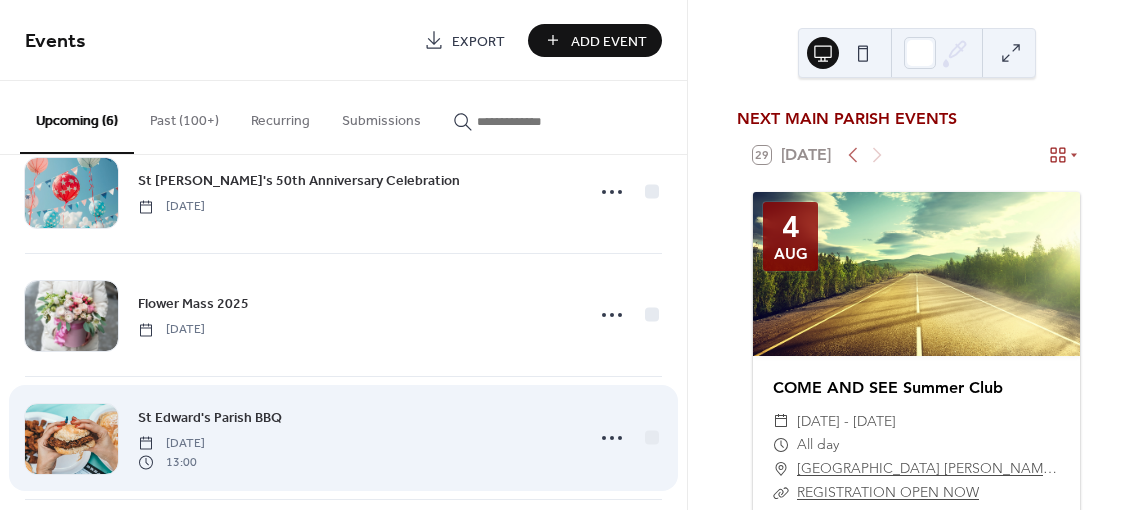 scroll, scrollTop: 439, scrollLeft: 0, axis: vertical 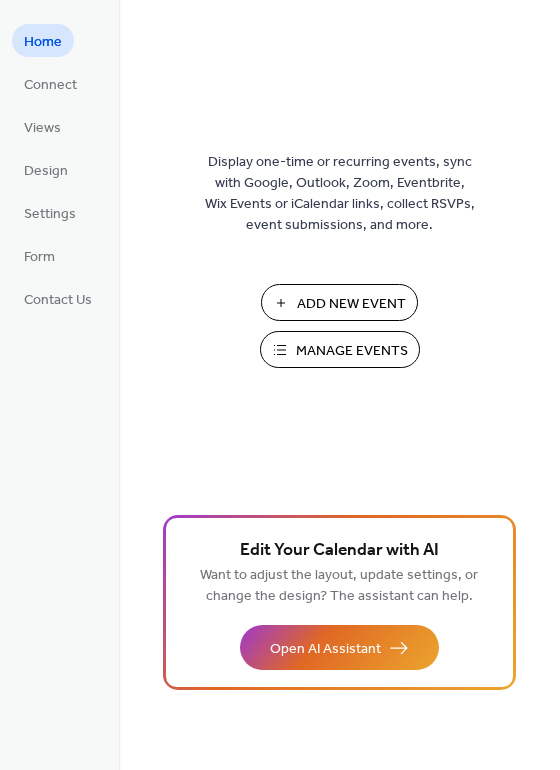 click on "Manage Events" at bounding box center (340, 349) 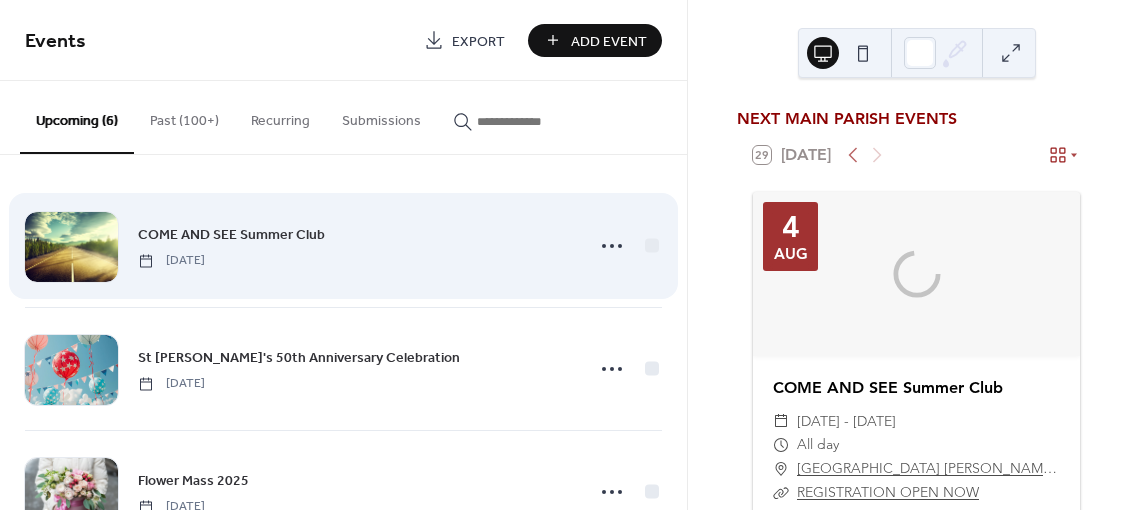 scroll, scrollTop: 0, scrollLeft: 0, axis: both 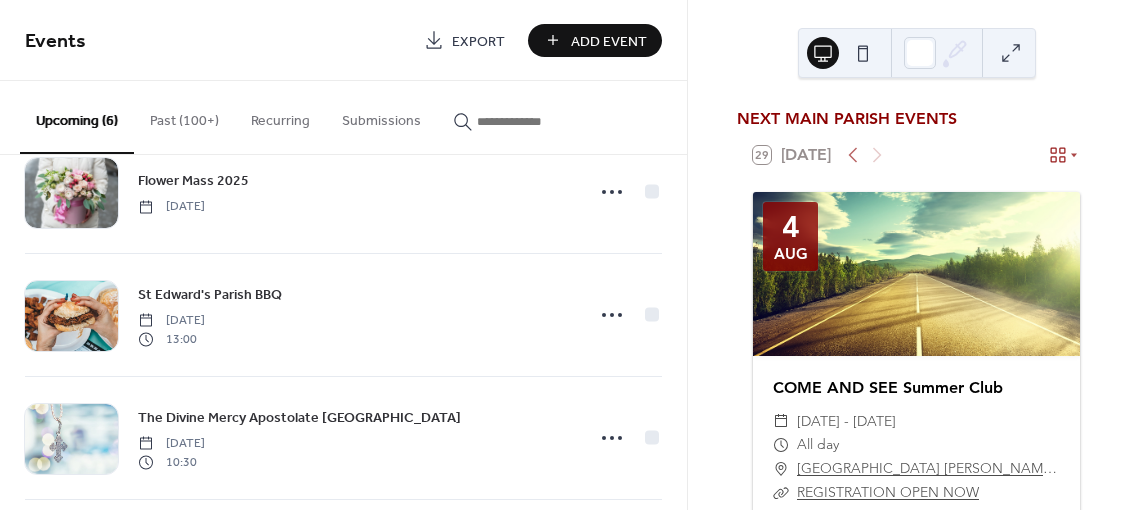 click on "13:00" at bounding box center (171, 339) 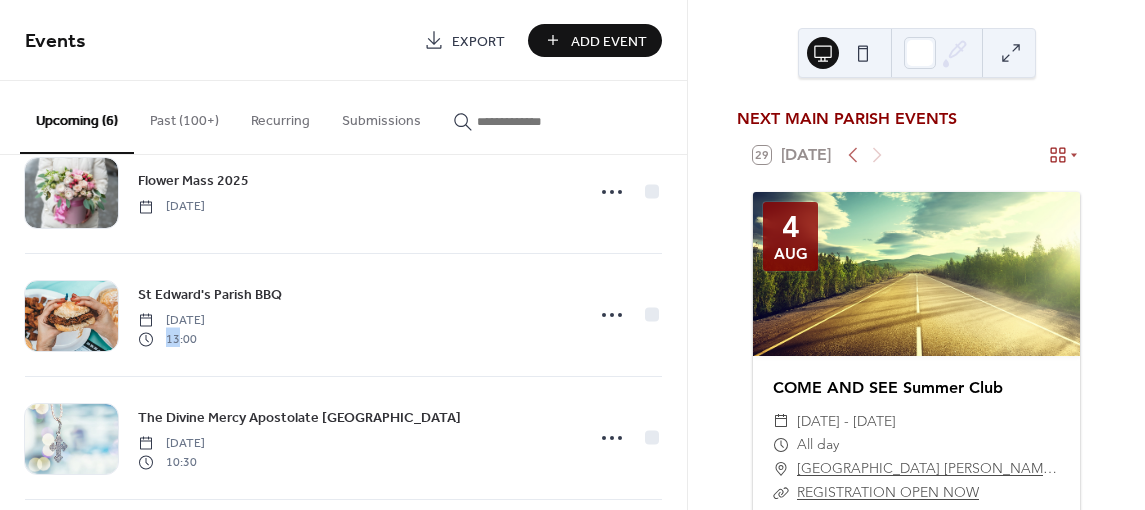 click on "13:00" at bounding box center (171, 339) 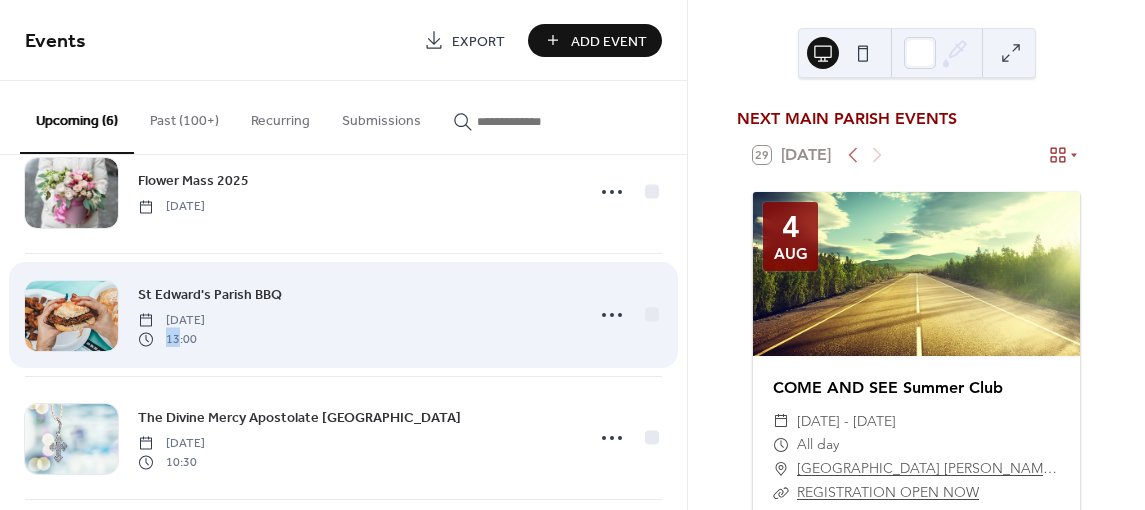 click on "St Edward's Parish BBQ" at bounding box center (210, 295) 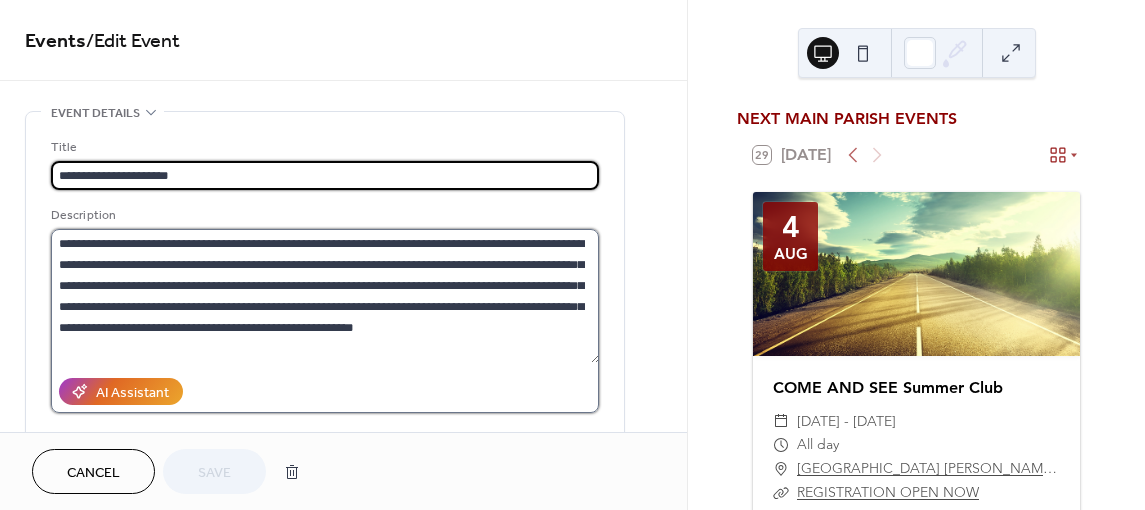 click on "**********" at bounding box center [325, 296] 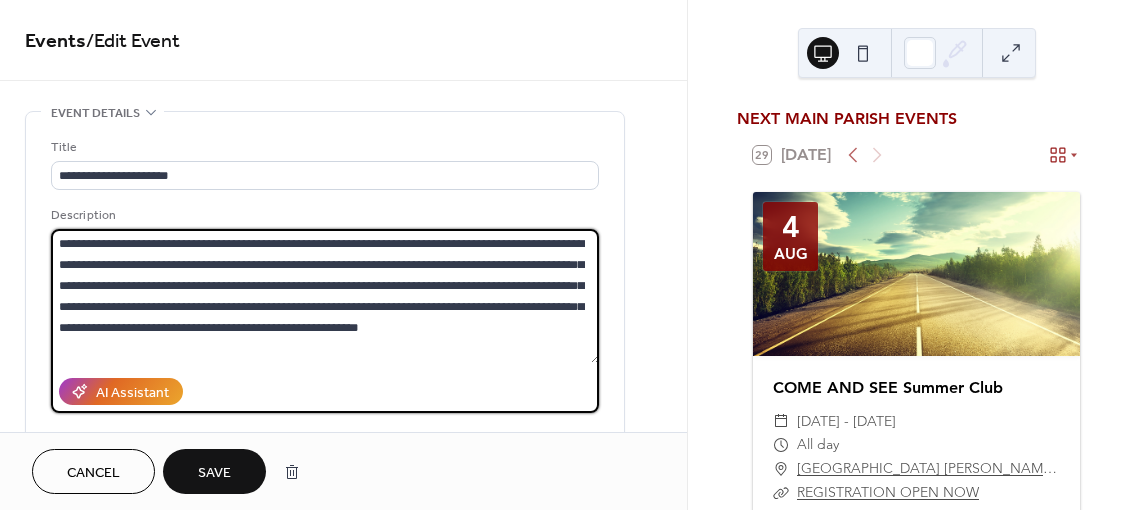 type on "**********" 